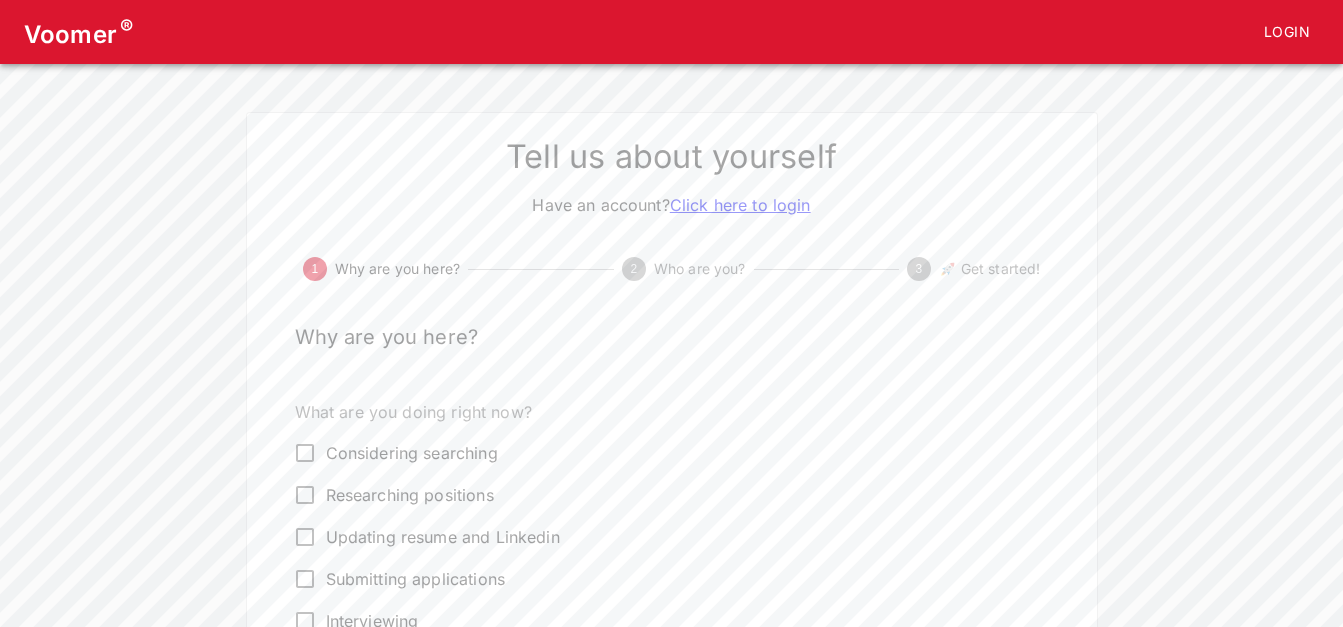 scroll, scrollTop: 0, scrollLeft: 0, axis: both 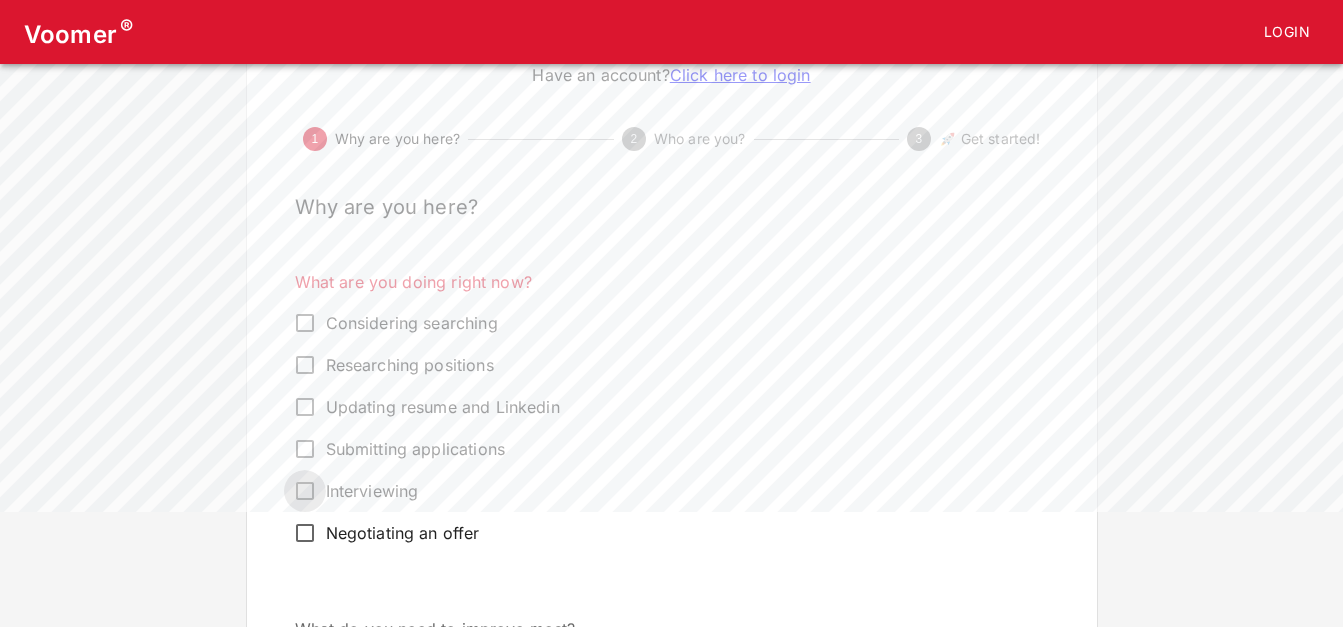 click on "Interviewing" at bounding box center (305, 323) 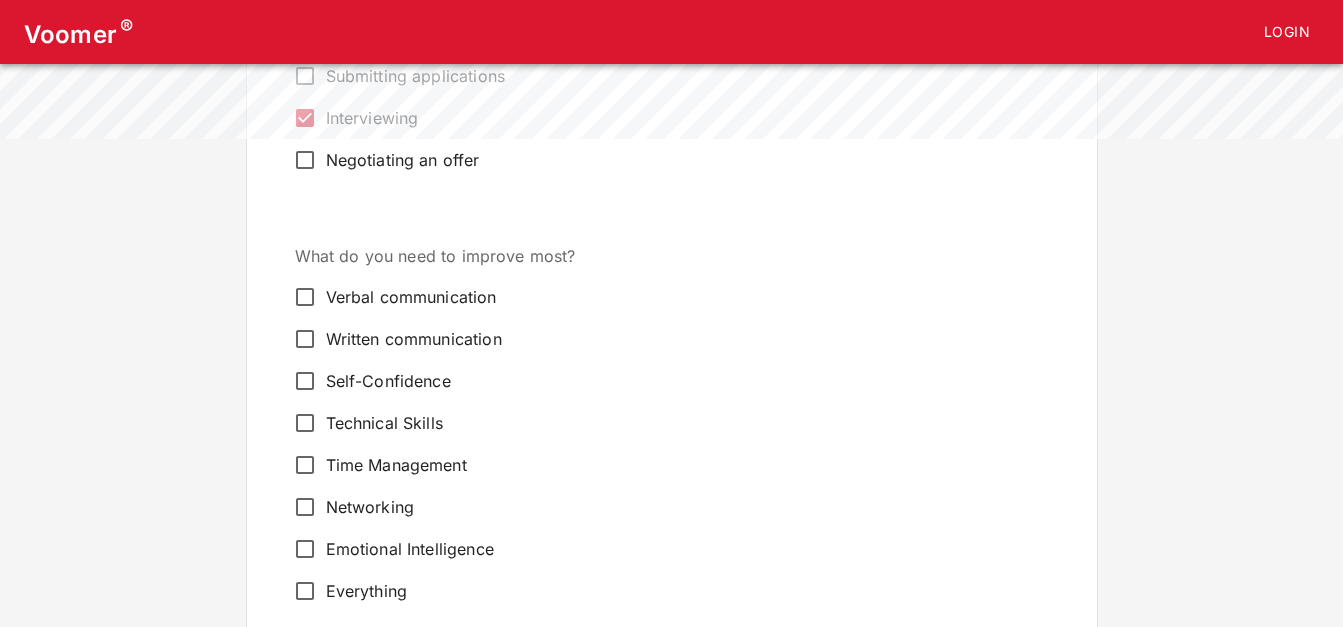 scroll, scrollTop: 533, scrollLeft: 0, axis: vertical 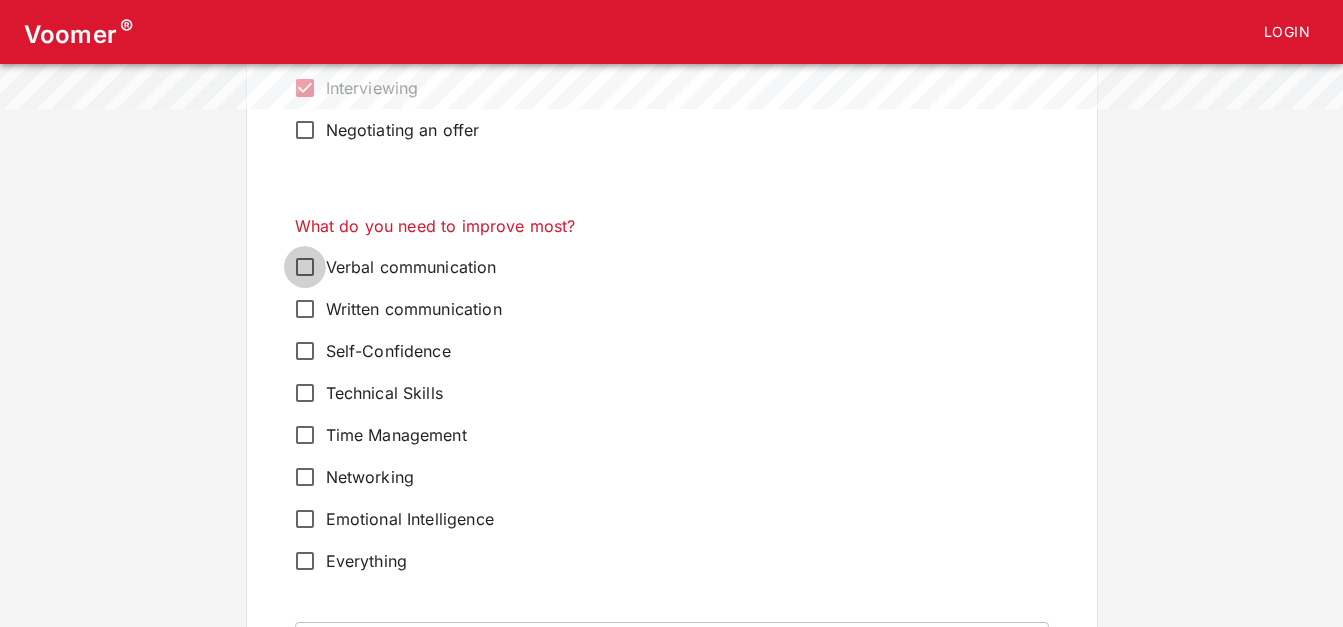 click on "Verbal communication" at bounding box center [305, 267] 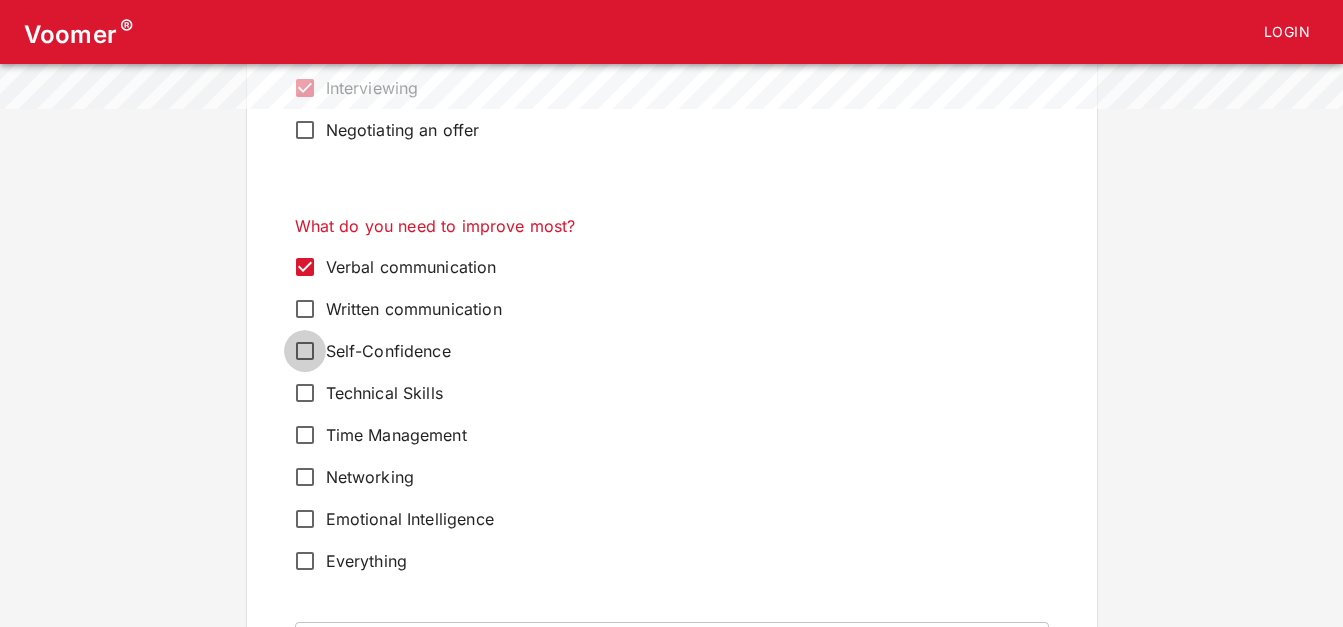 click on "Self-Confidence" at bounding box center [305, 267] 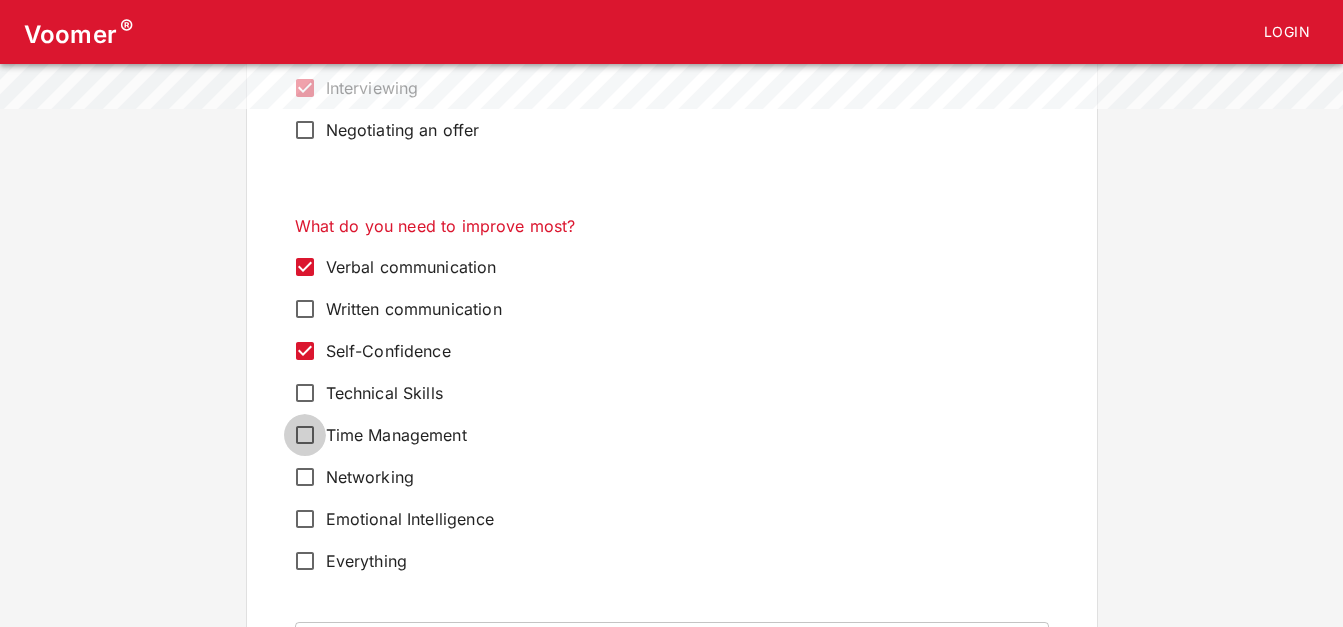 click on "Time Management" at bounding box center [305, 267] 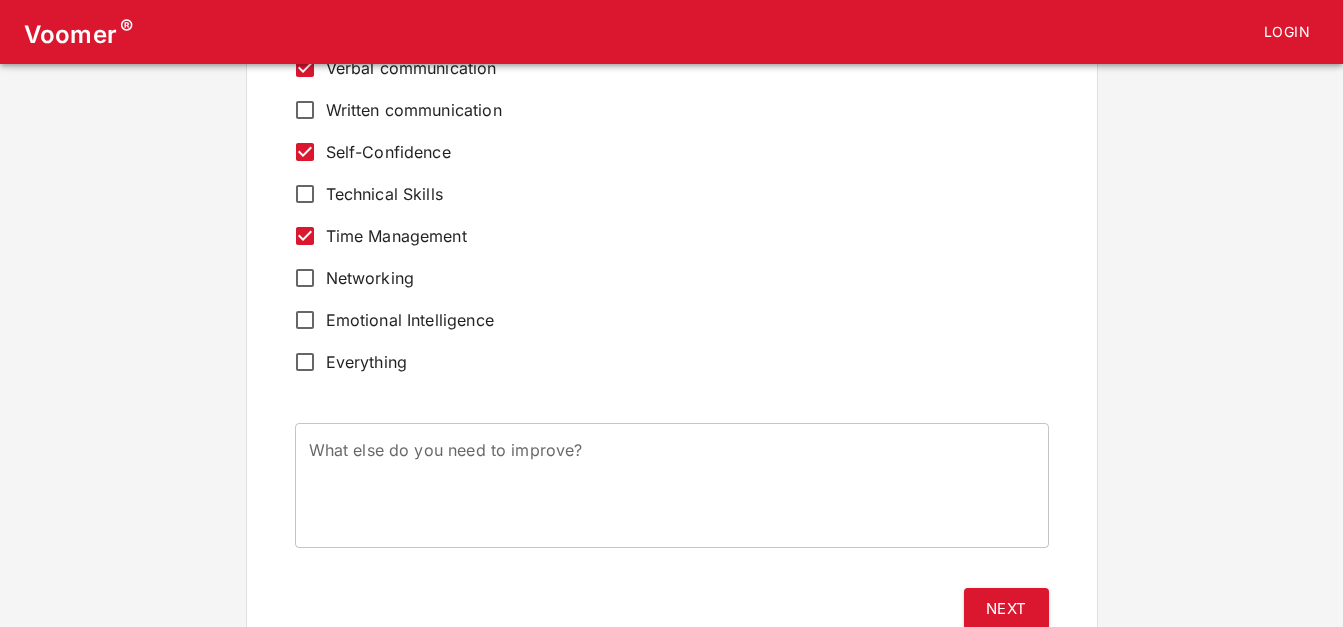 scroll, scrollTop: 745, scrollLeft: 0, axis: vertical 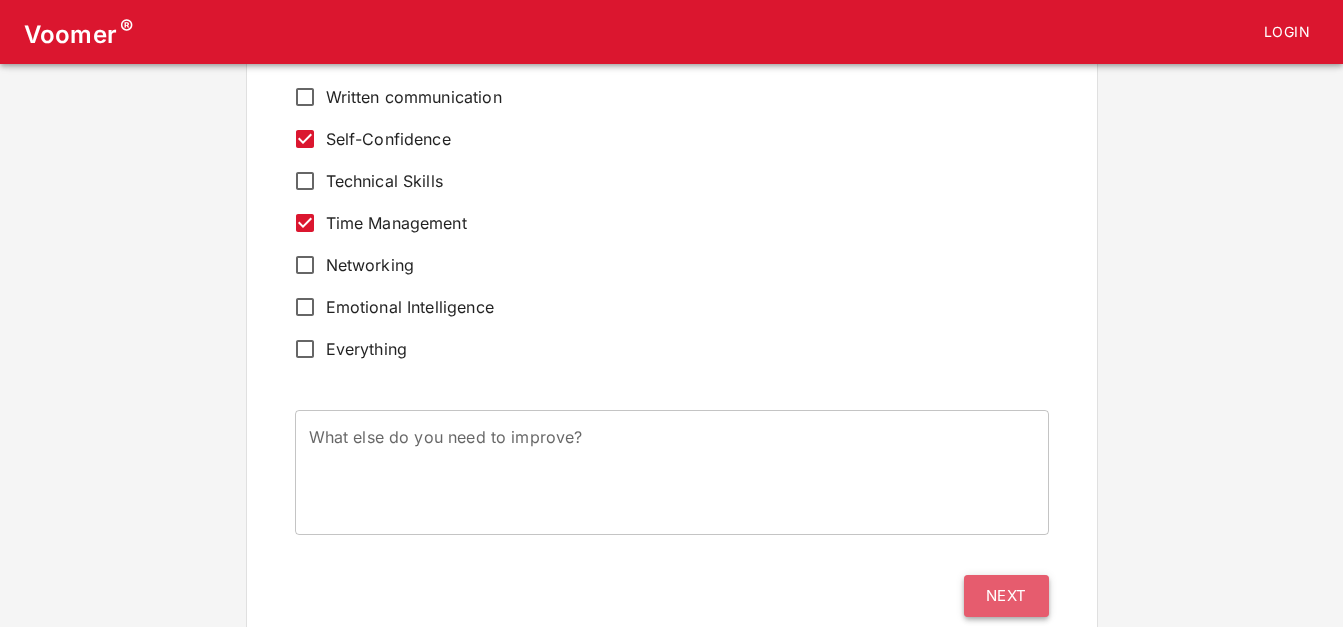 click on "Next" at bounding box center (1006, 596) 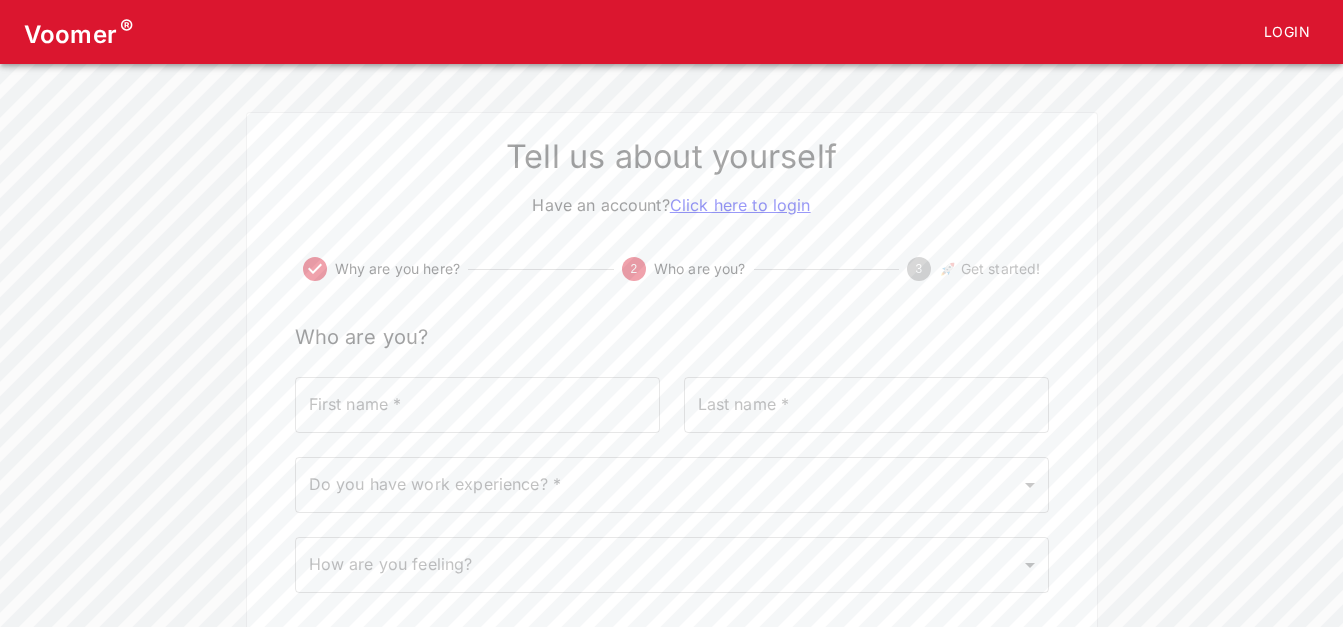 click on "First name *" at bounding box center (477, 405) 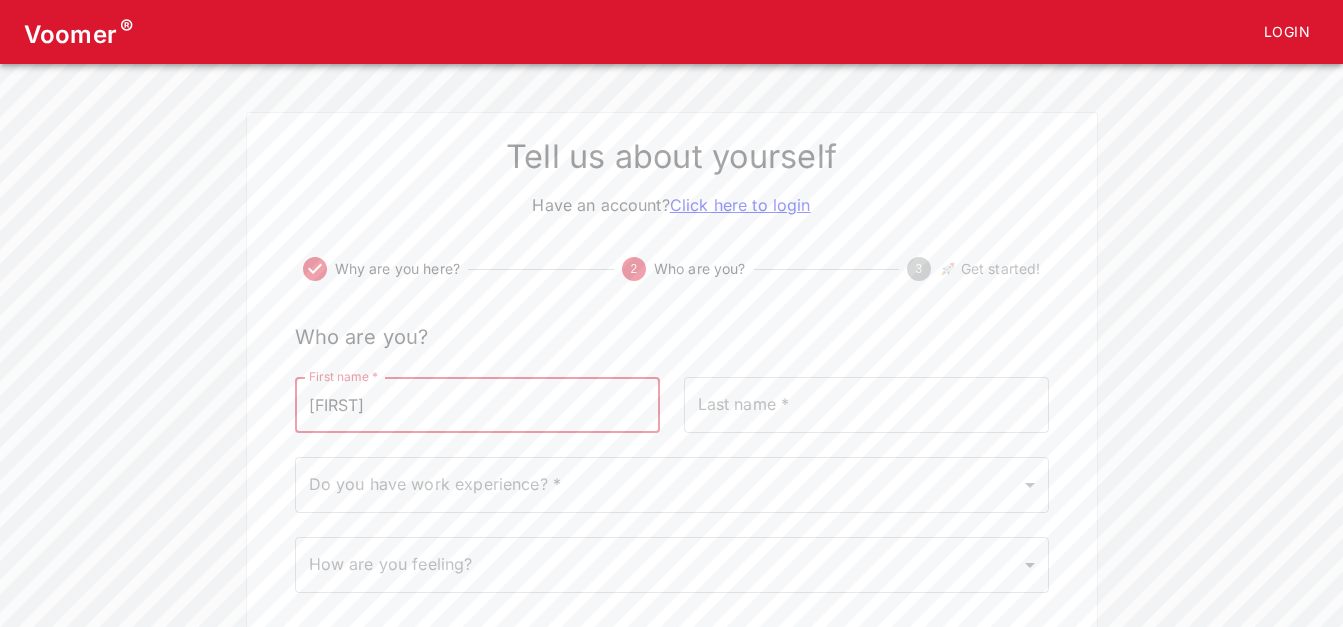 type on "[FIRST]" 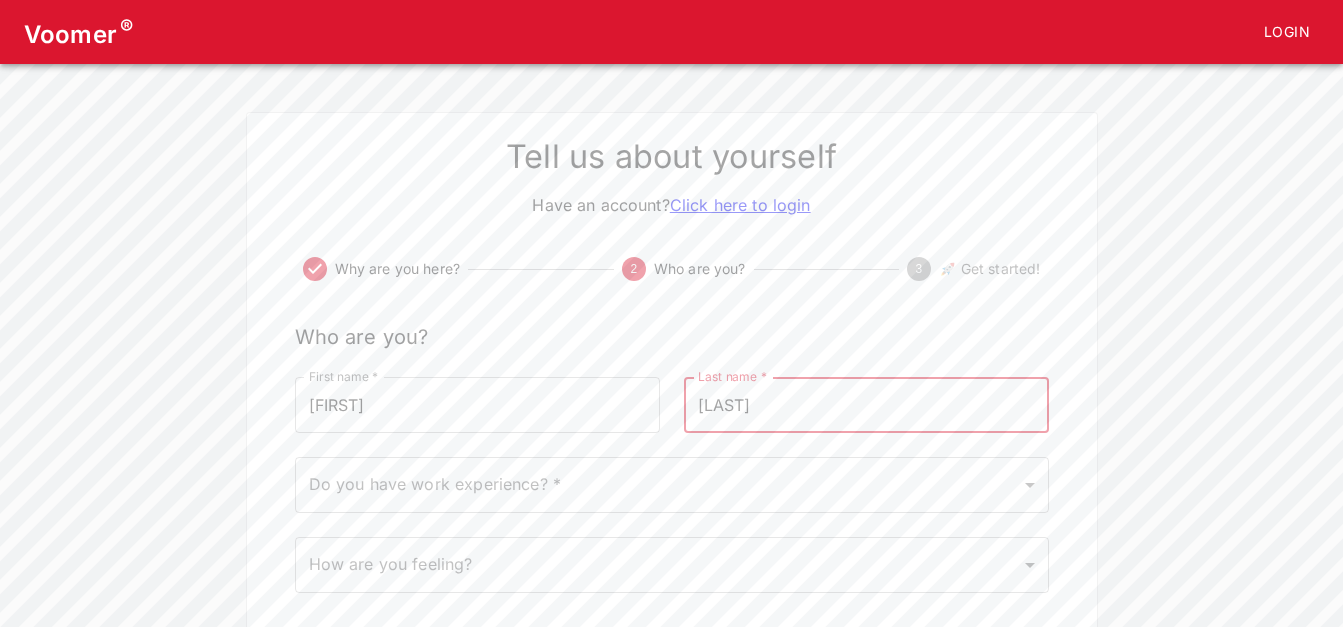 type on "[LAST]" 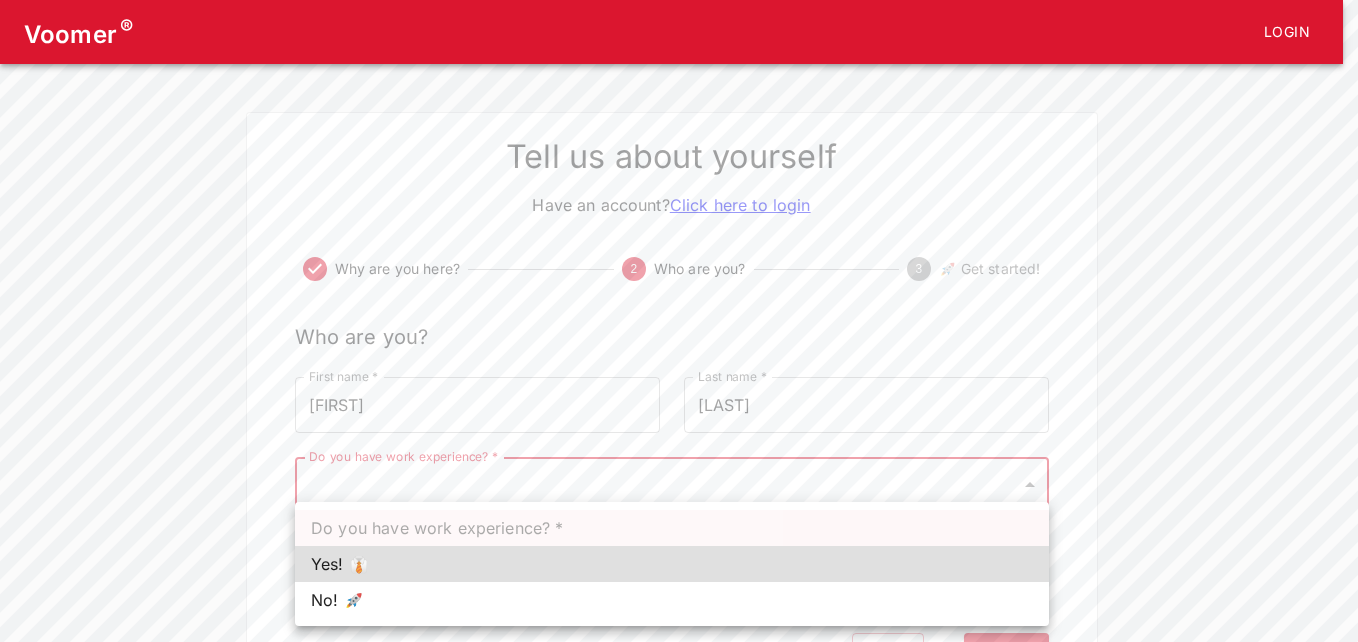 click on "Voomer ® Login Tell us about yourself Have an account?  Click here to login Why are you here? 2 Who are you? 3 🚀 Get started! Who are you? First name * Mariette First name * Last name * Gant Last name * Do you have work experience? * ​ Do you have work experience? * How are you feeling? ​ How are you feeling? Back Next Do you have work experience? * Yes! 👔 No! 🚀" at bounding box center (679, 350) 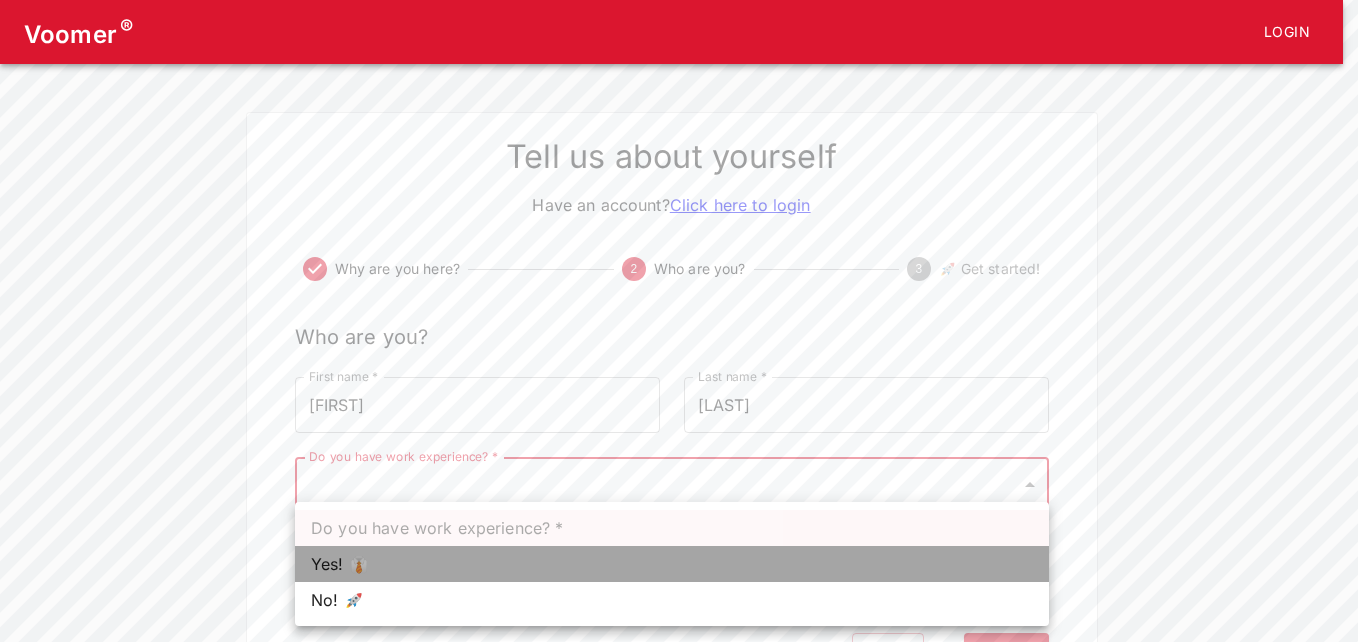 click on "Yes! 👔" at bounding box center [672, 564] 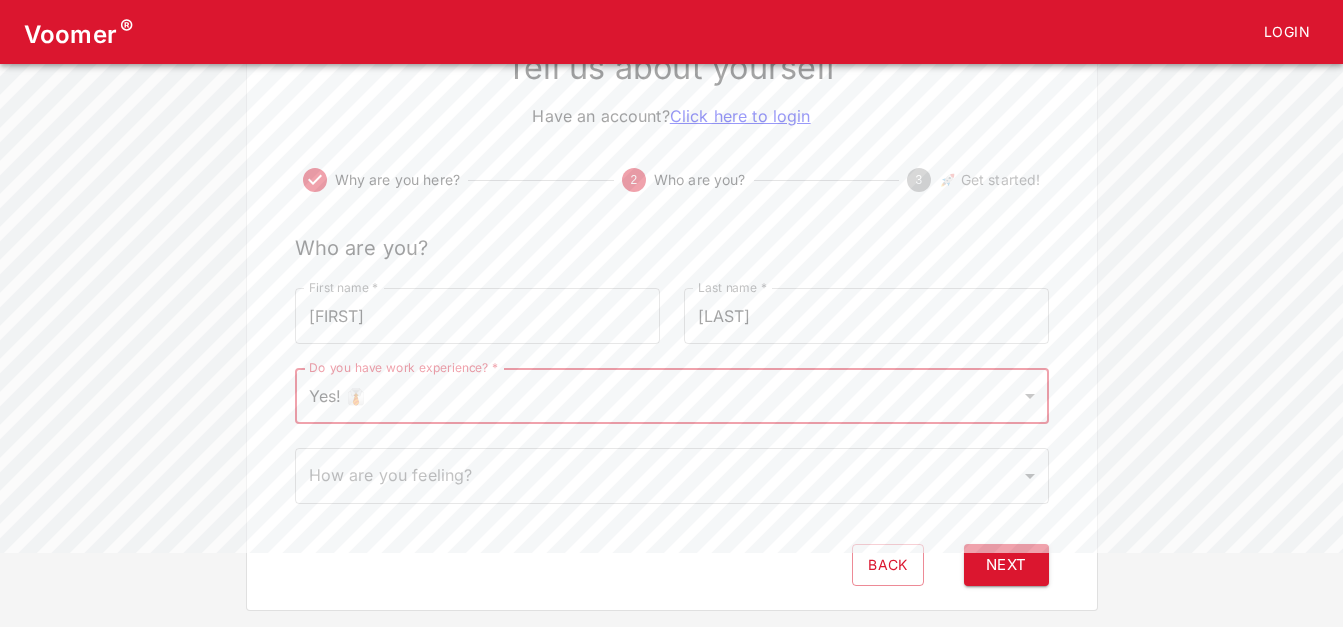 scroll, scrollTop: 121, scrollLeft: 0, axis: vertical 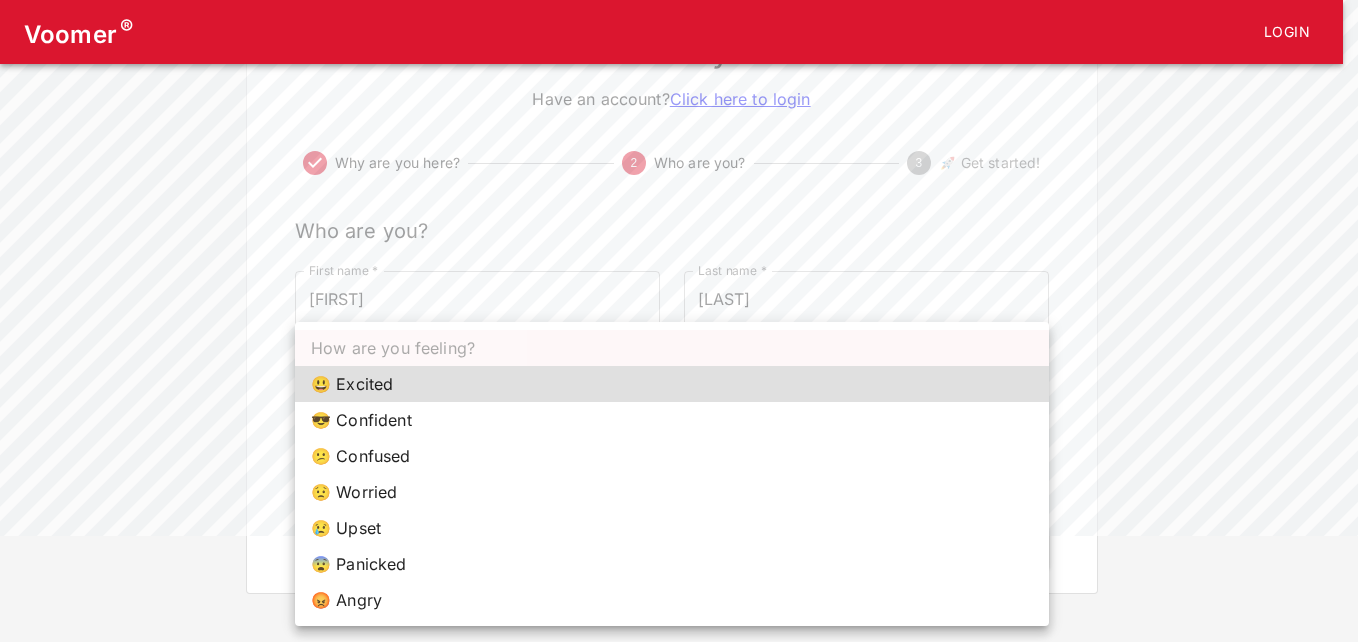 click on "Voomer ® Login Tell us about yourself Have an account?  Click here to login Why are you here? 2 Who are you? 3 🚀 Get started! Who are you? First name * [FIRST] First name * Last name * [LAST] Last name * Do you have work experience? * Yes! 👔 1 Do you have work experience? * How are you feeling? ​ How are you feeling? Back Next How are you feeling? 😃 Excited 😎 Confident 😕 Confused 😟 Worried 😢 Upset 😨 Panicked 😡 Angry" at bounding box center [679, 244] 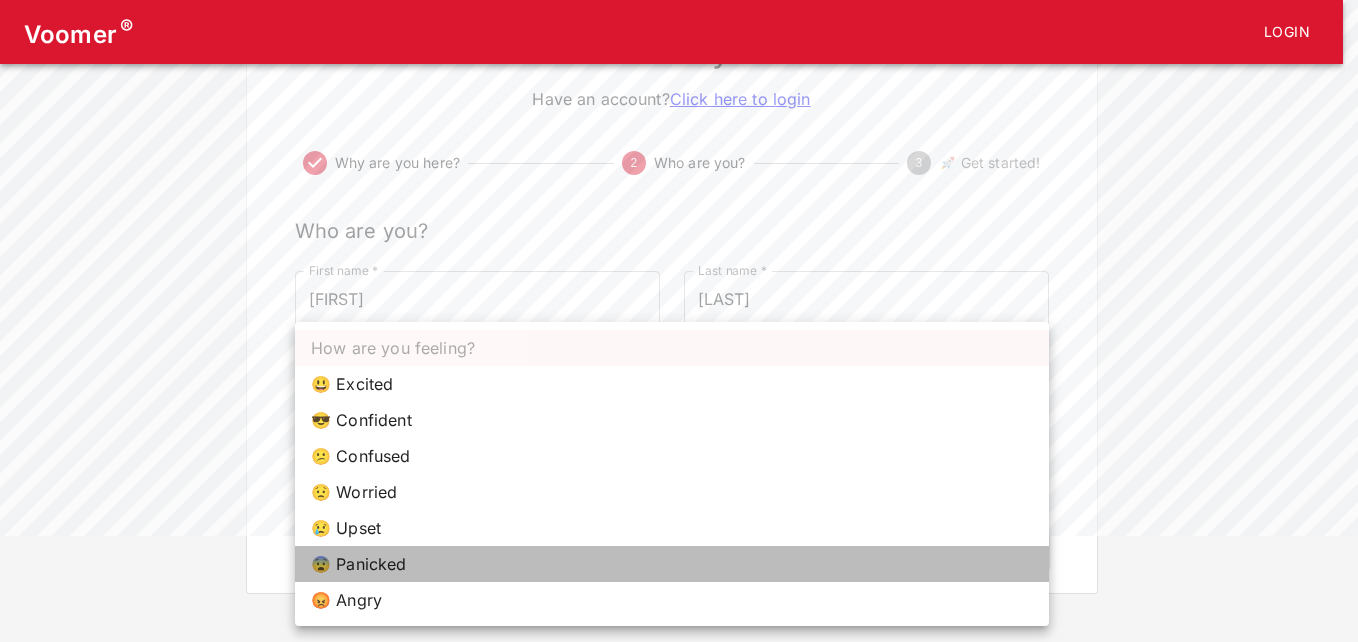 click on "😨 Panicked" at bounding box center (672, 564) 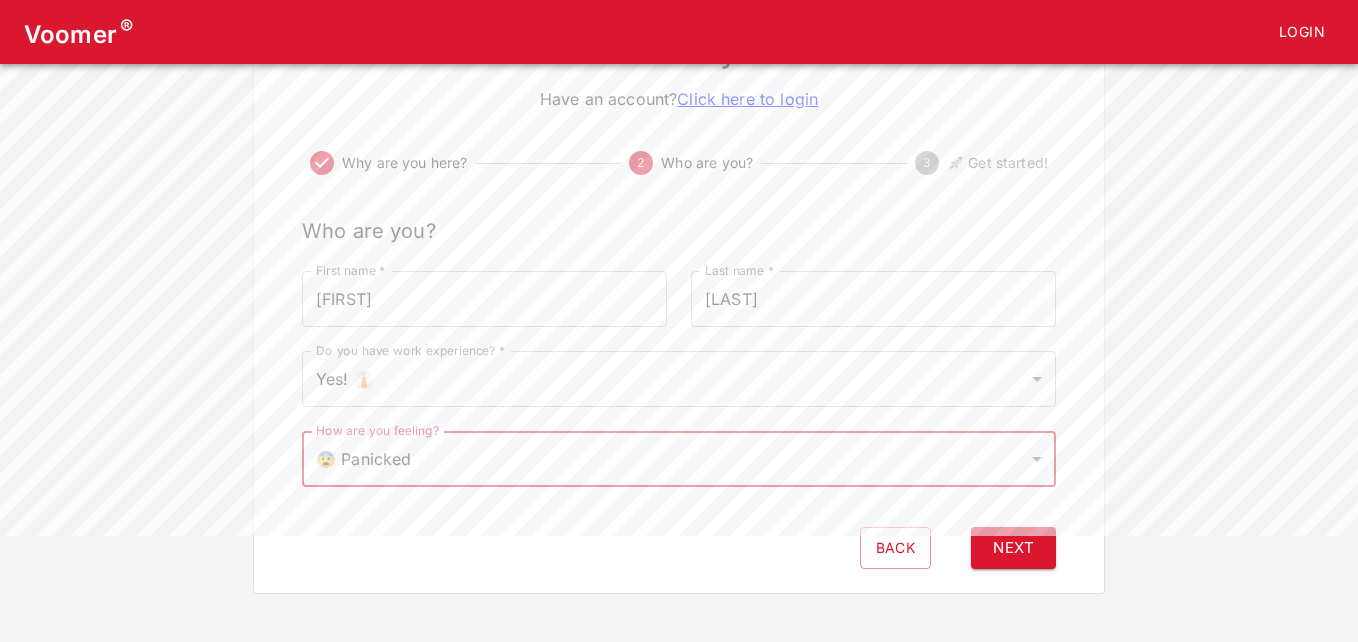 click on "Voomer ® Login Tell us about yourself Have an account?  Click here to login Why are you here? 2 Who are you? 3 🚀 Get started! Who are you? First name * [FIRST] First name * Last name * [LAST] Last name * Do you have work experience? * Yes! 👔 1 Do you have work experience? * How are you feeling? 😨 Panicked panicked How are you feeling? Back Next" at bounding box center [679, 244] 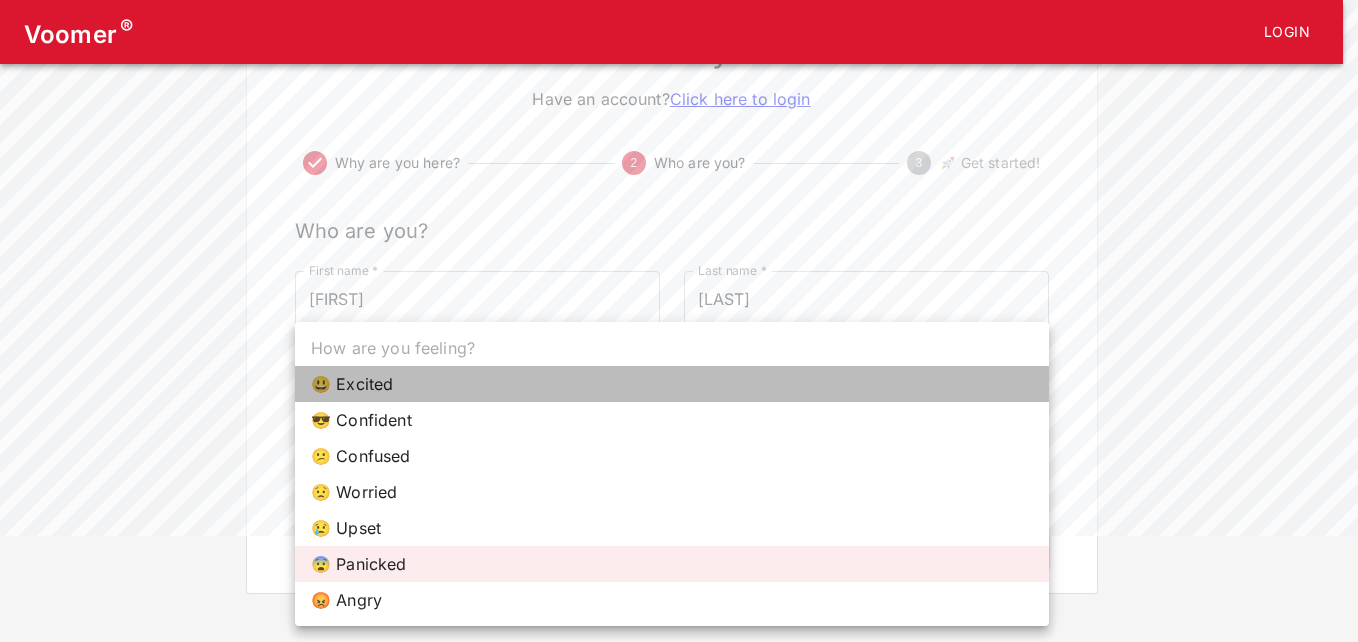 click on "😃 Excited" at bounding box center (672, 384) 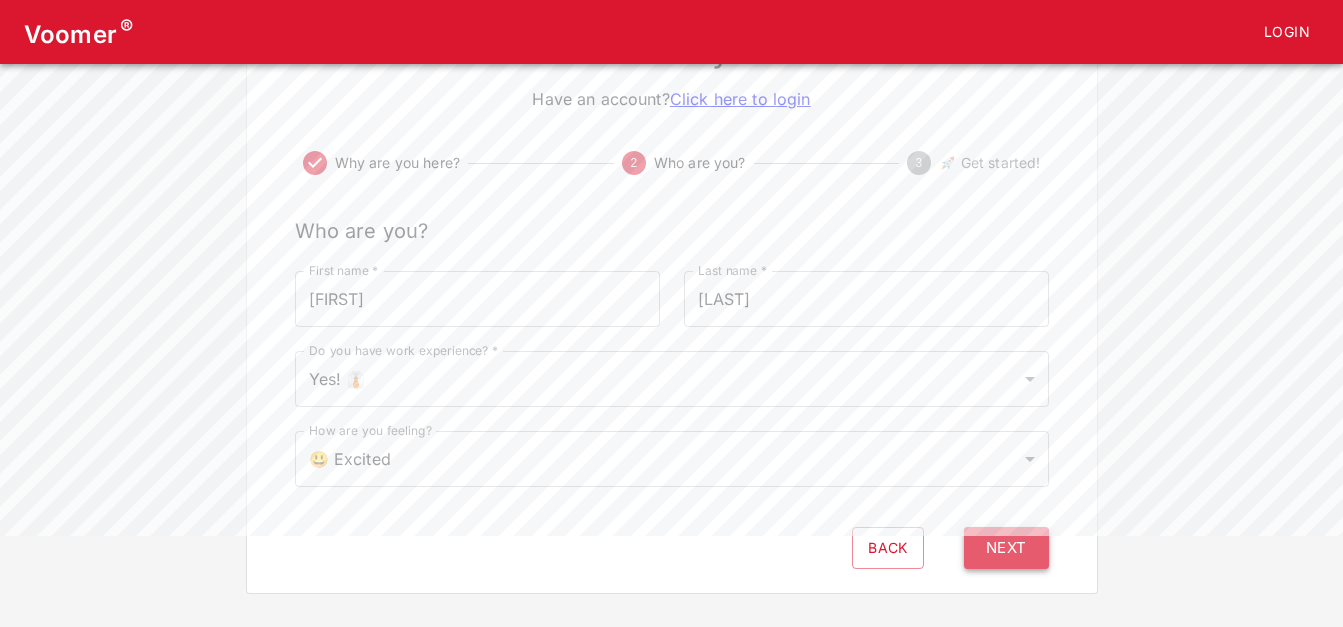click on "Next" at bounding box center [1006, 548] 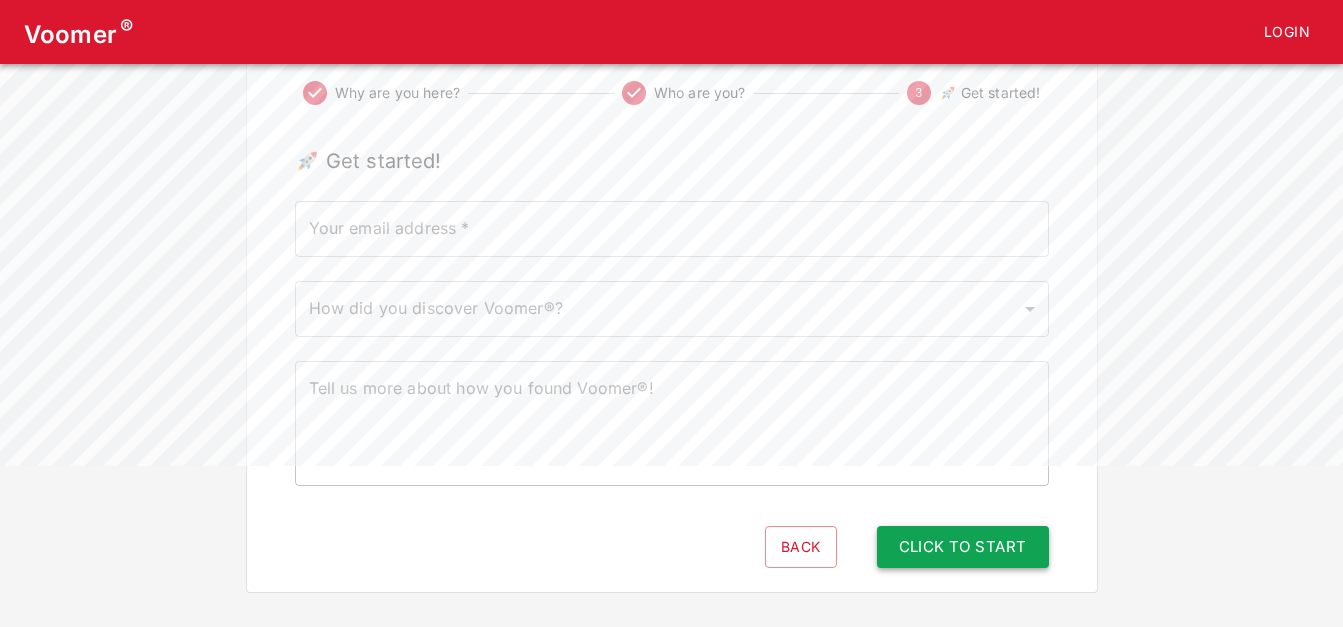 scroll, scrollTop: 190, scrollLeft: 0, axis: vertical 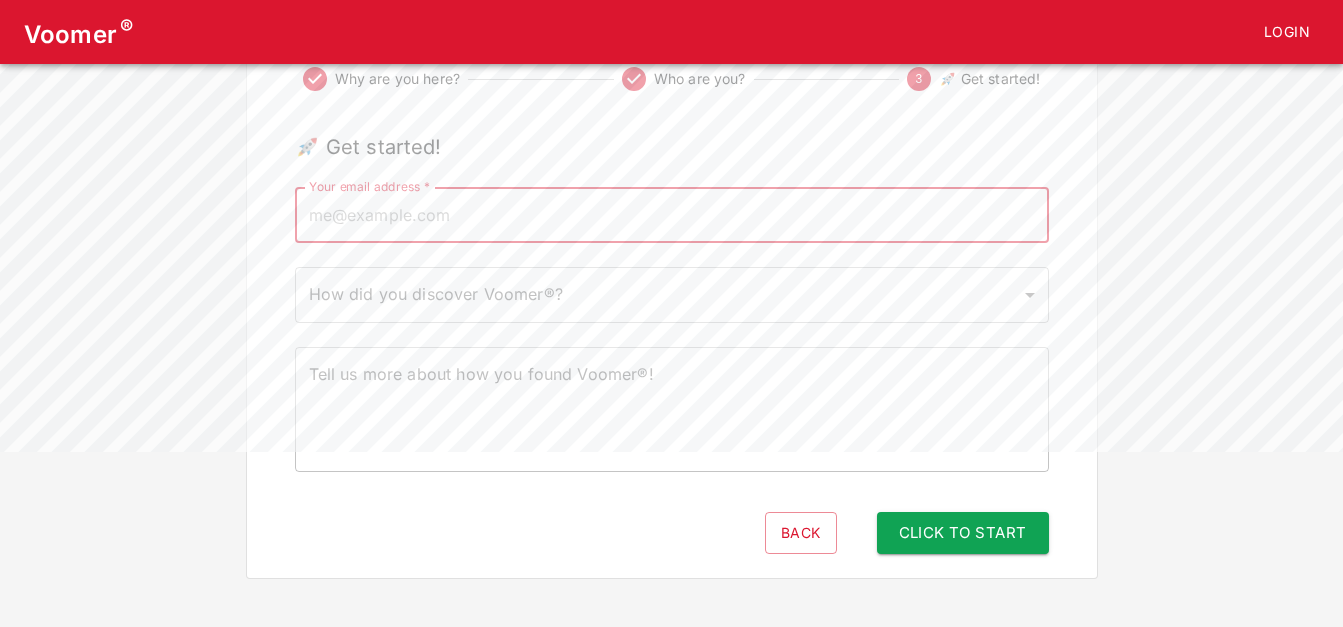 click on "Your email address *" at bounding box center (672, 215) 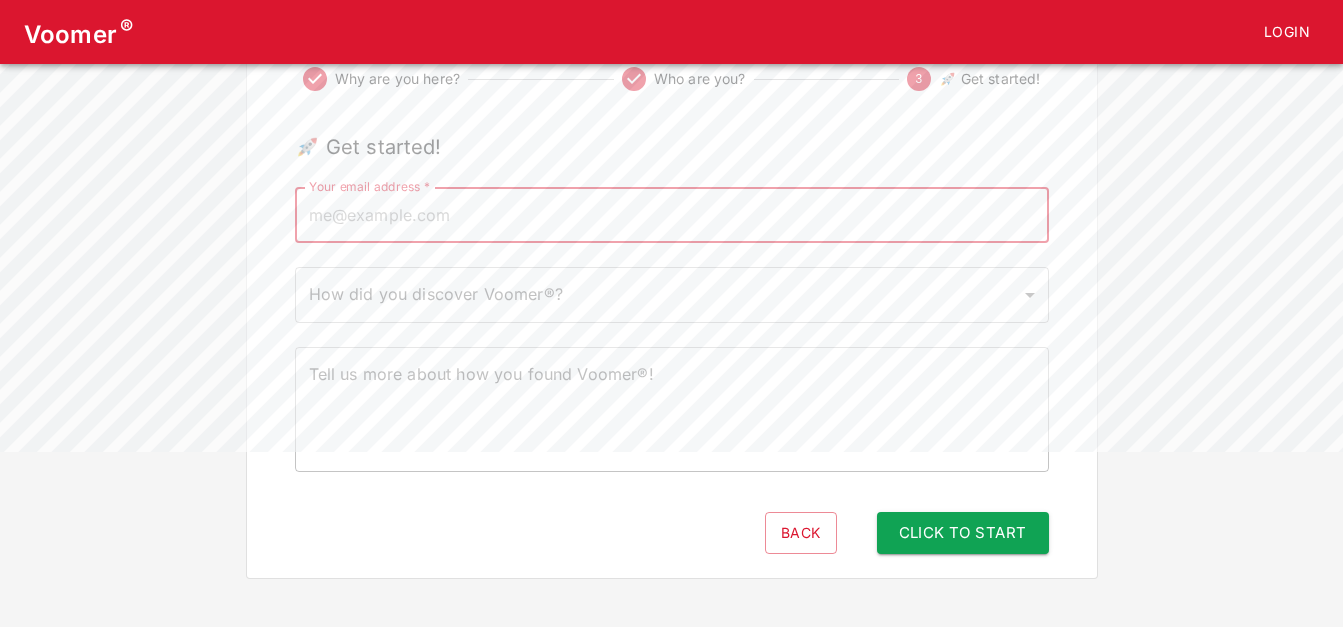 type on "[EMAIL]" 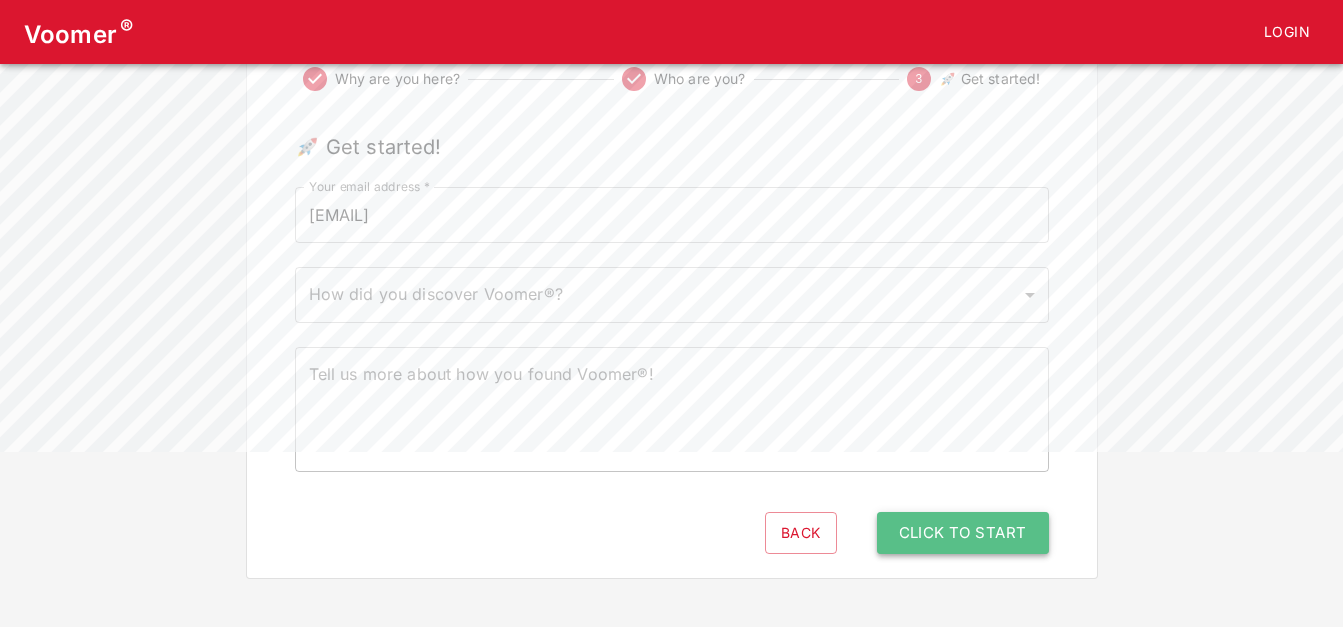 click on "Click to Start" at bounding box center [963, 533] 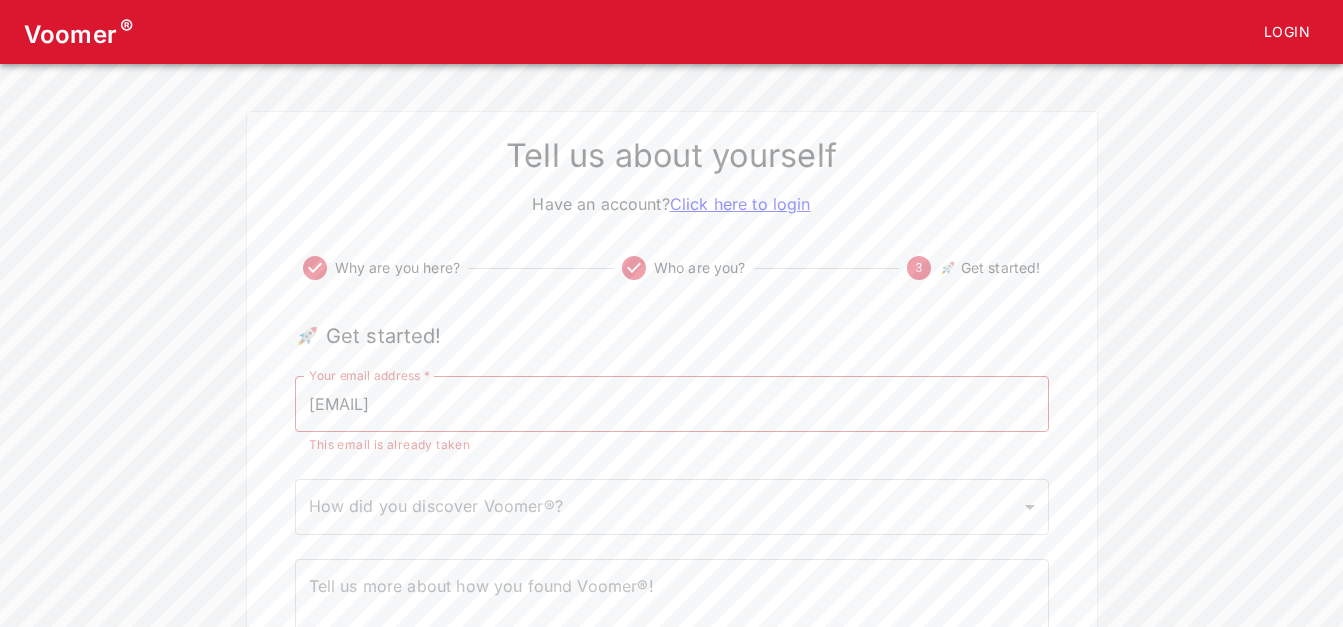 scroll, scrollTop: 0, scrollLeft: 0, axis: both 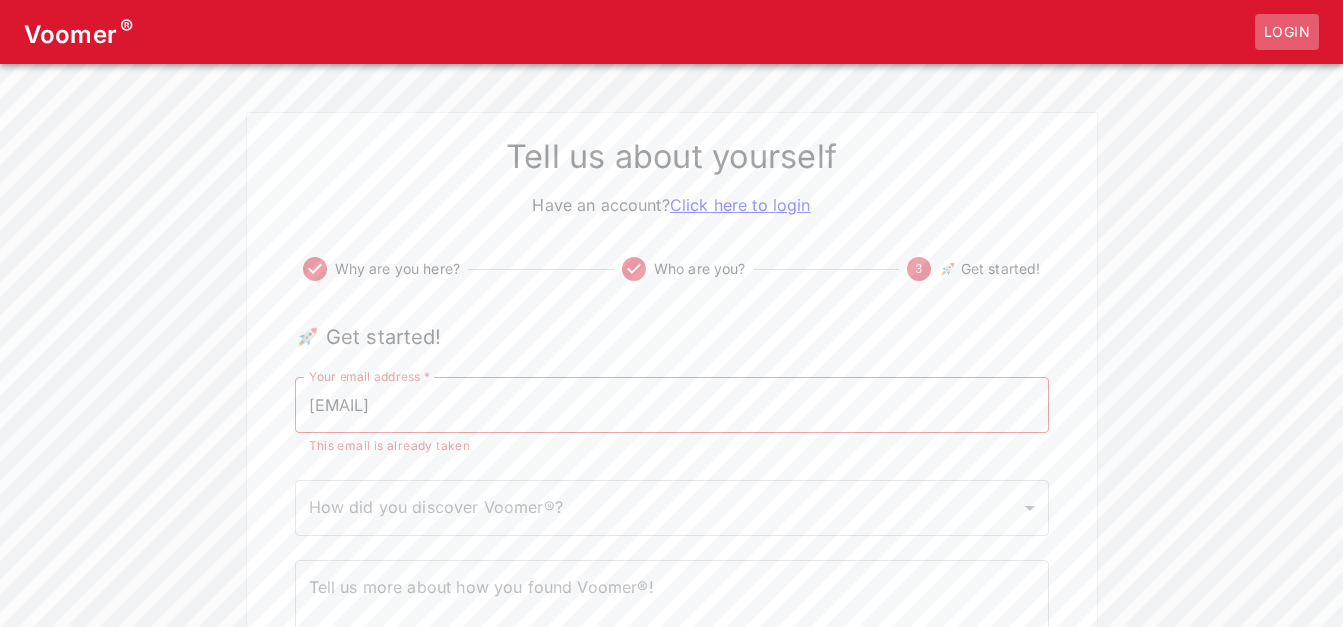 click on "Login" at bounding box center [1287, 32] 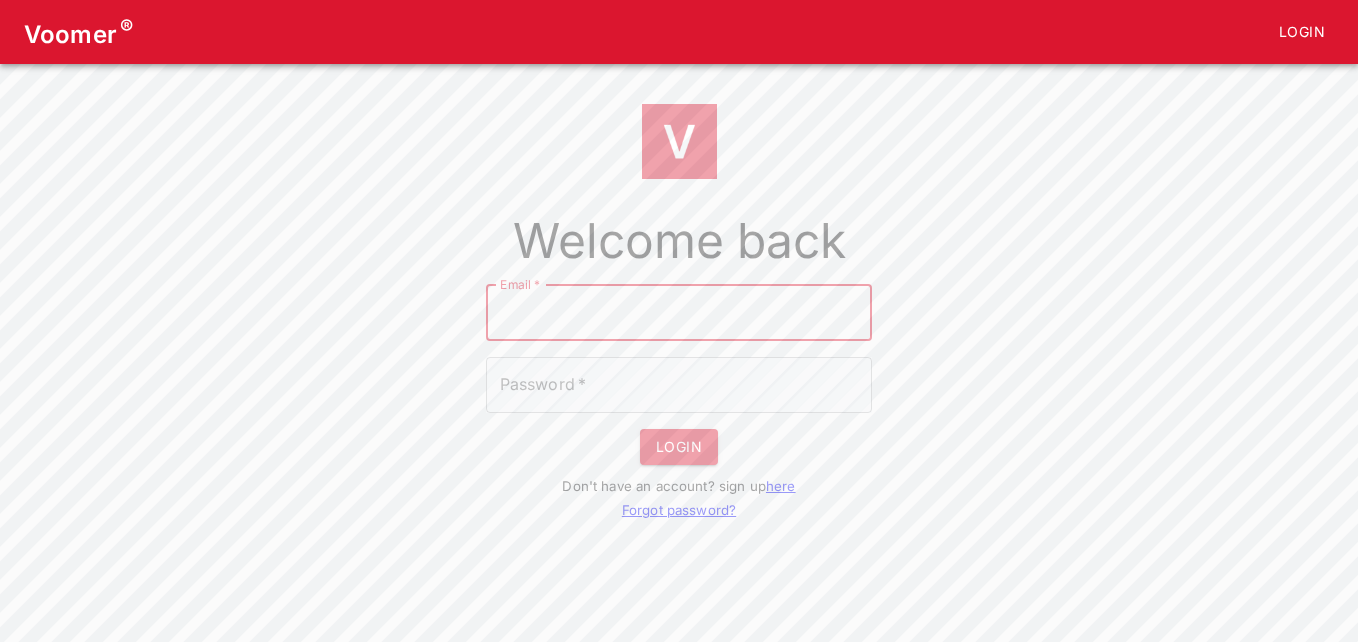 click on "Email   *" at bounding box center (679, 313) 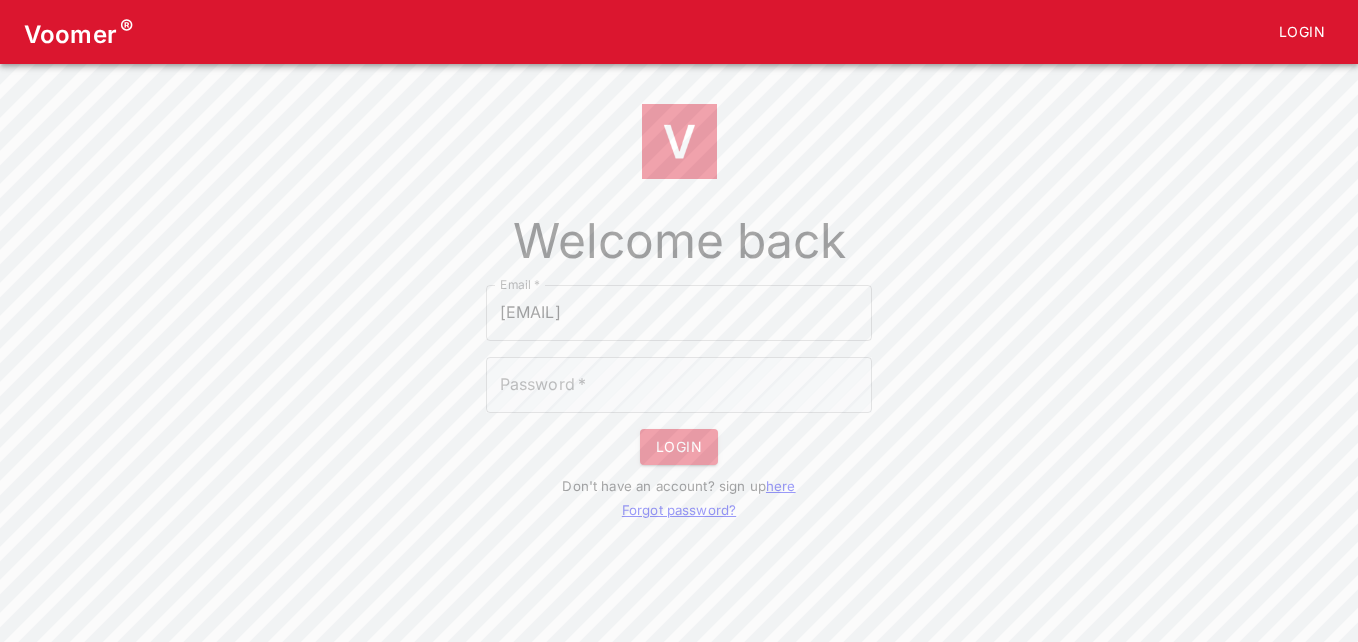 click on "Forgot password?" at bounding box center (679, 510) 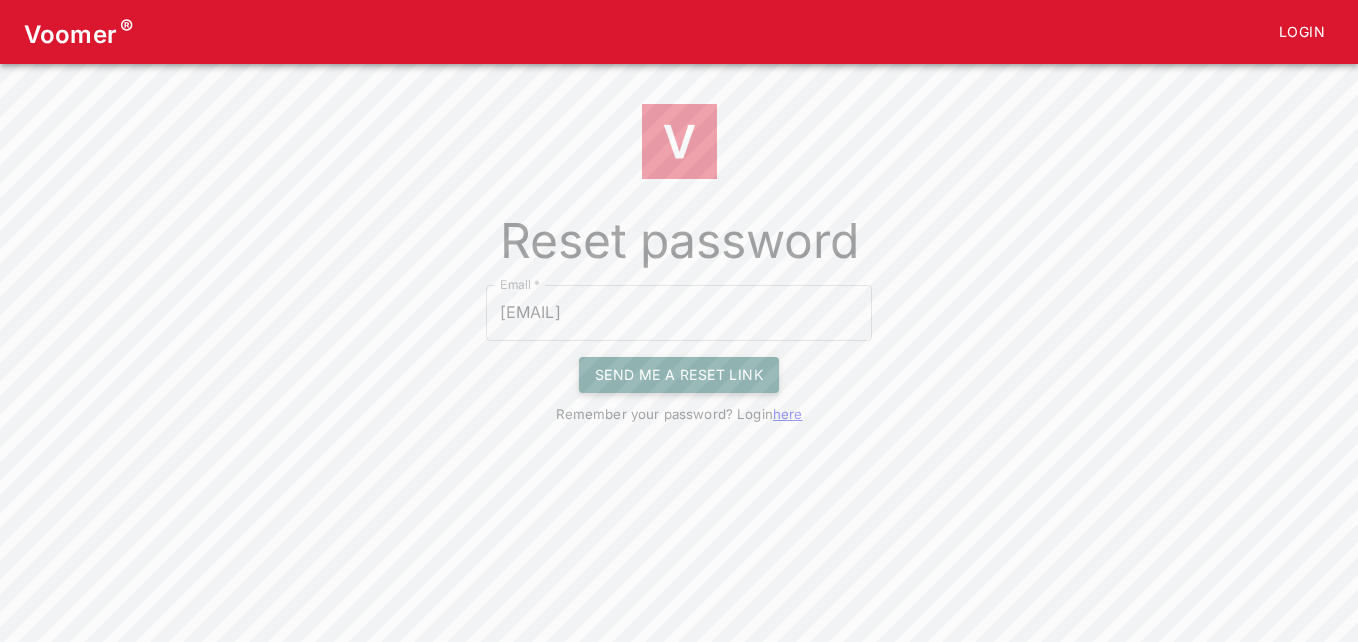 click on "Send me a reset link" at bounding box center (679, 375) 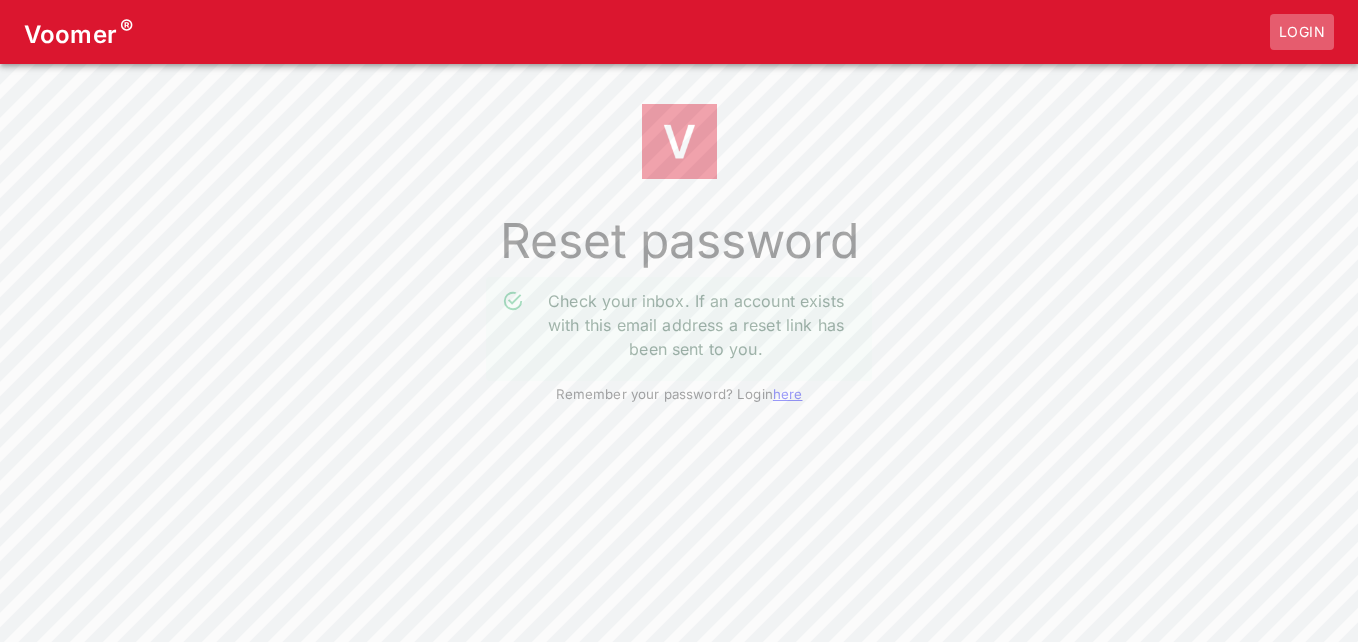 click on "Login" at bounding box center (1302, 32) 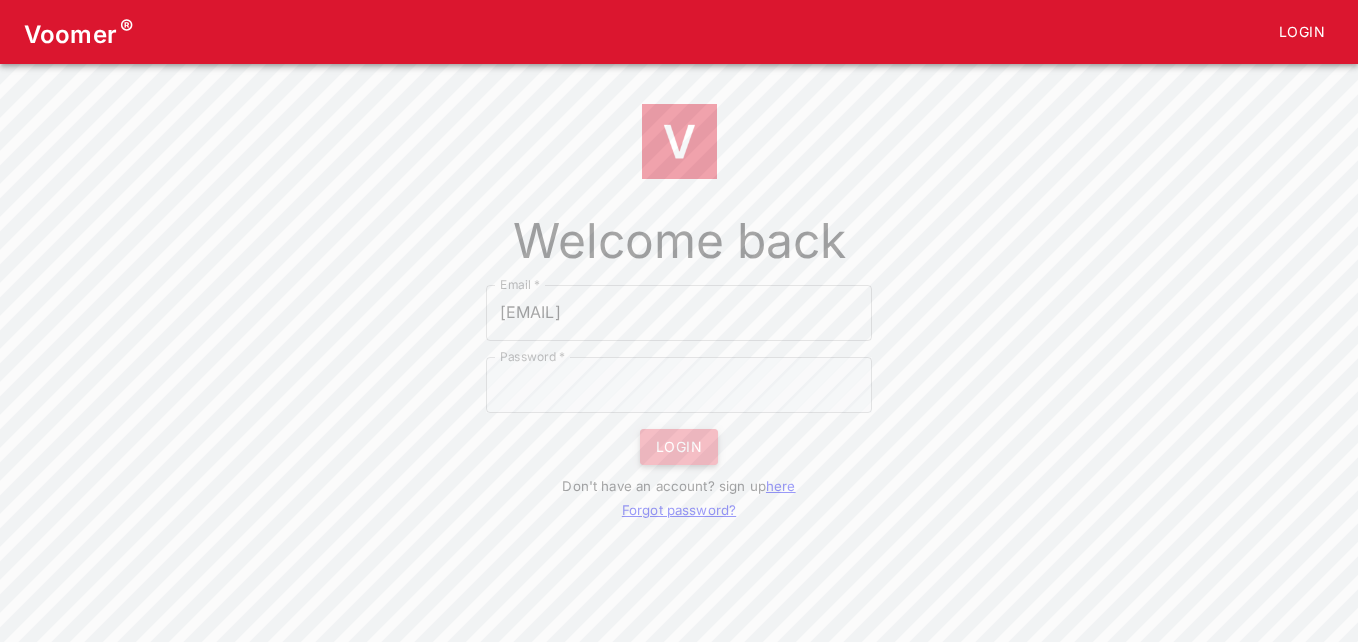 click on "LOGIN" at bounding box center (679, 447) 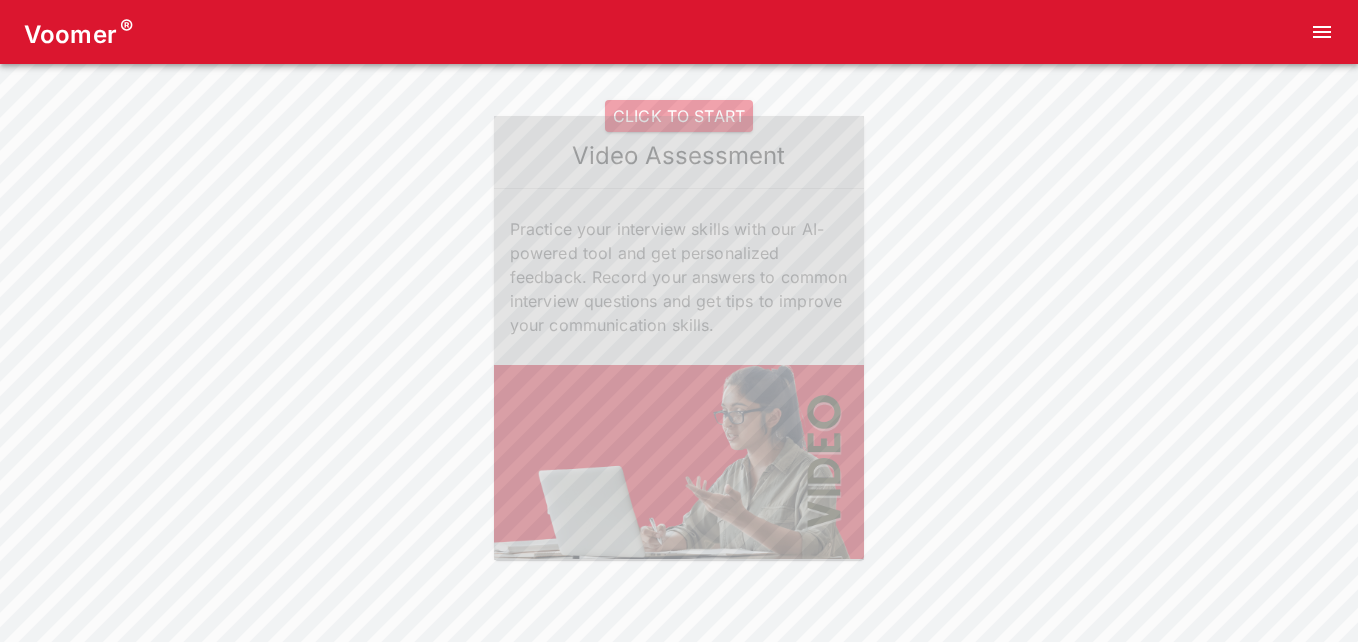 click on "CLICK TO START" at bounding box center [679, 116] 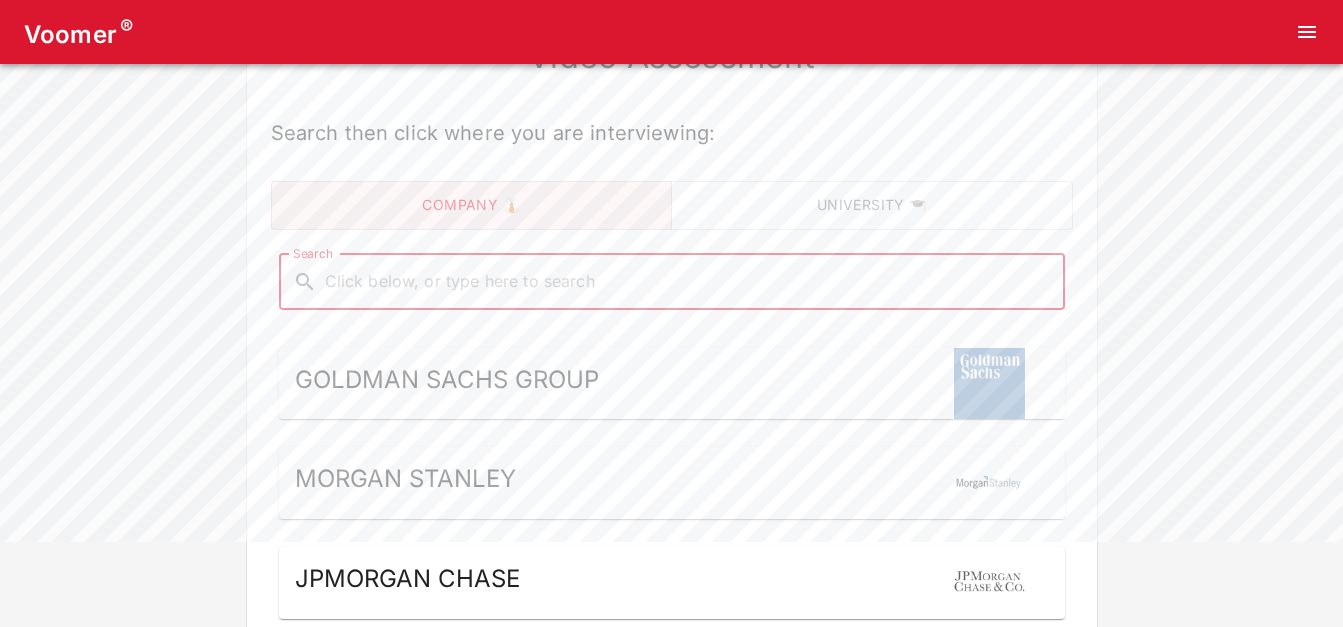 scroll, scrollTop: 93, scrollLeft: 0, axis: vertical 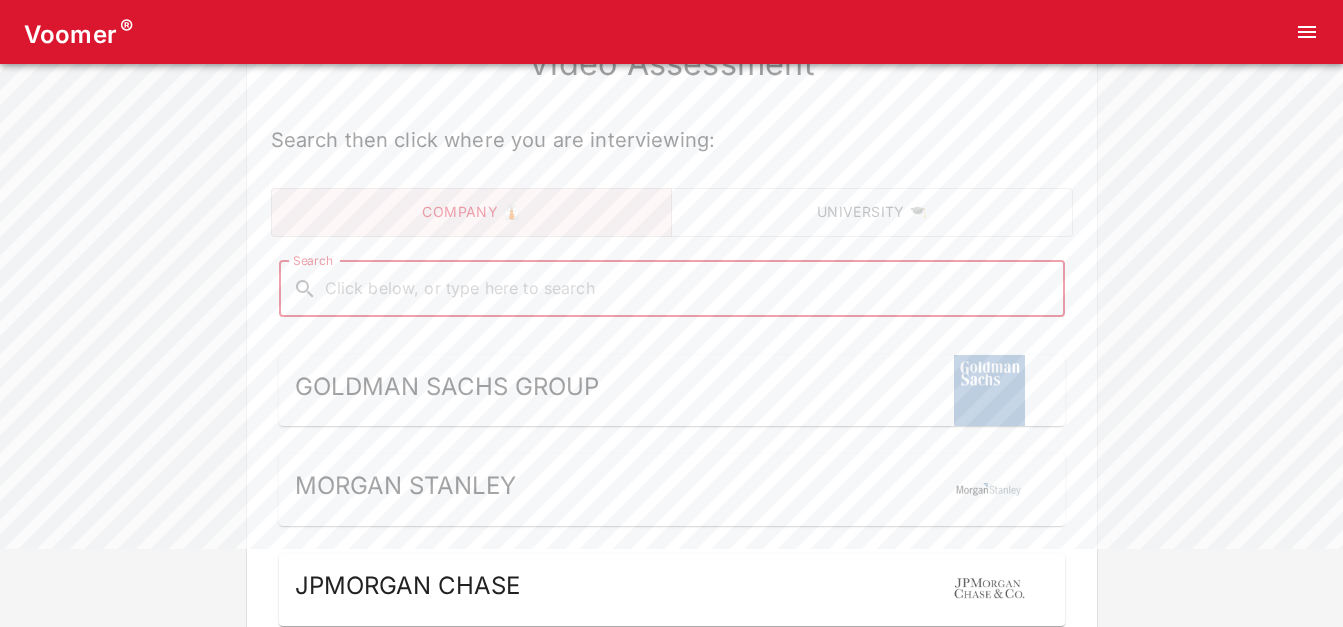 click on "Company 👔" at bounding box center (472, 212) 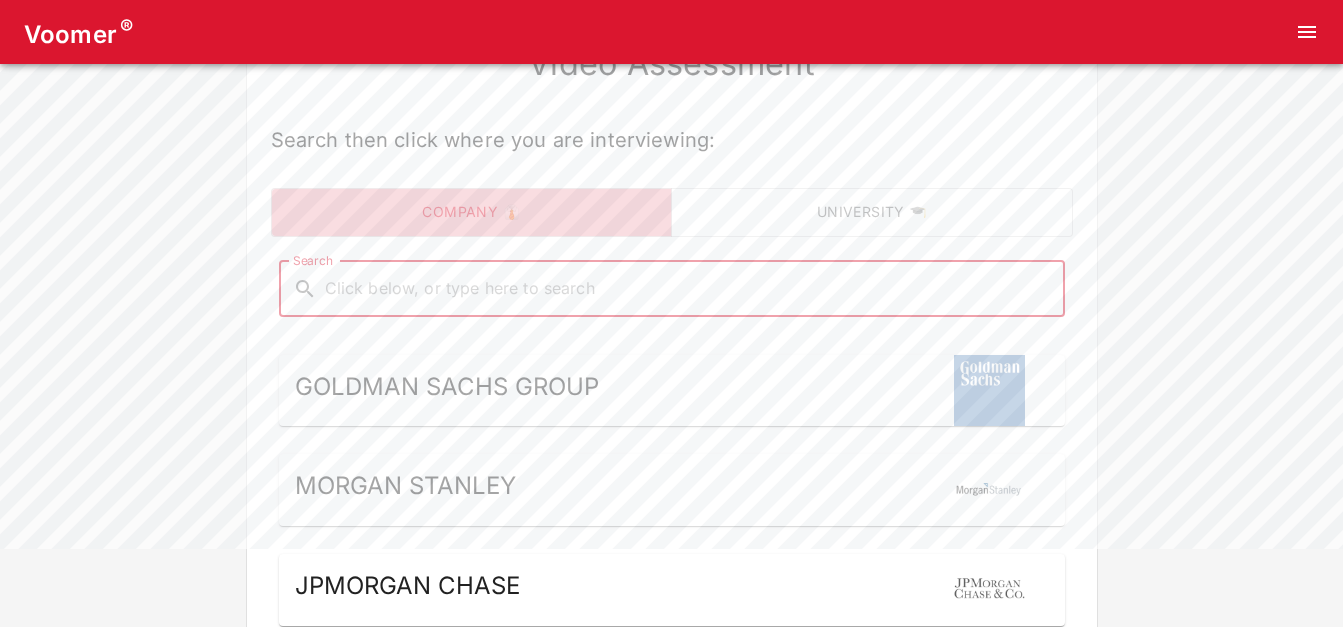 click on "Company 👔" at bounding box center (472, 212) 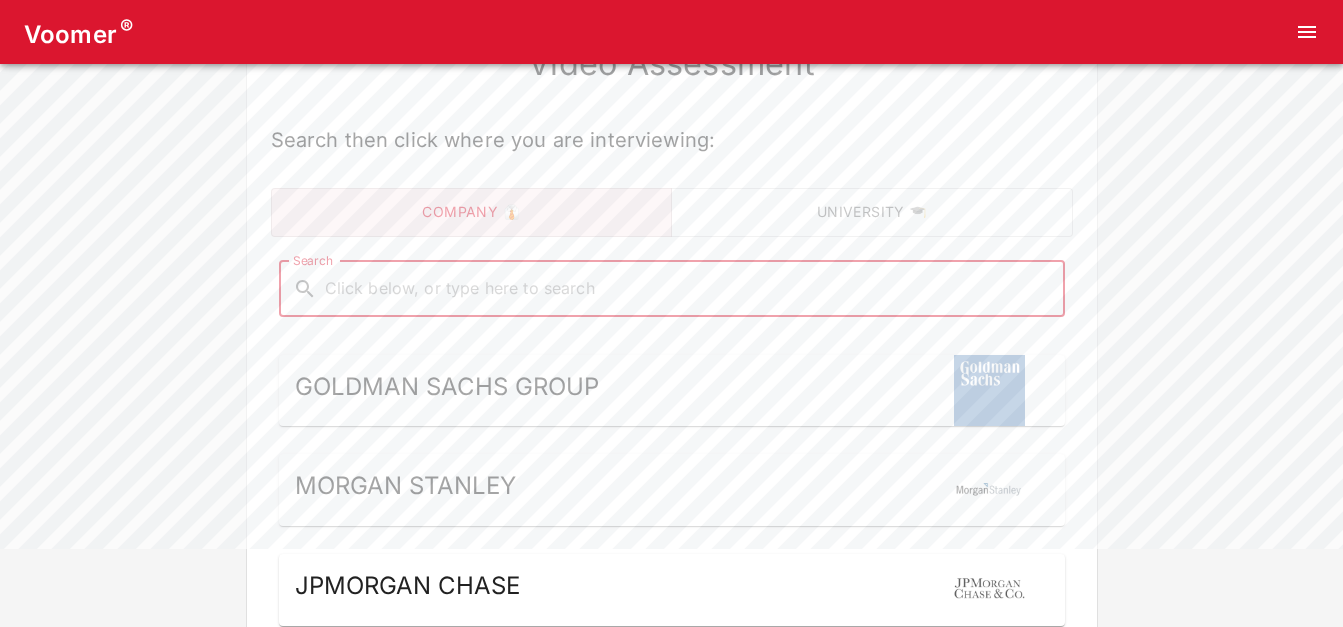 click on "Search" at bounding box center (688, 289) 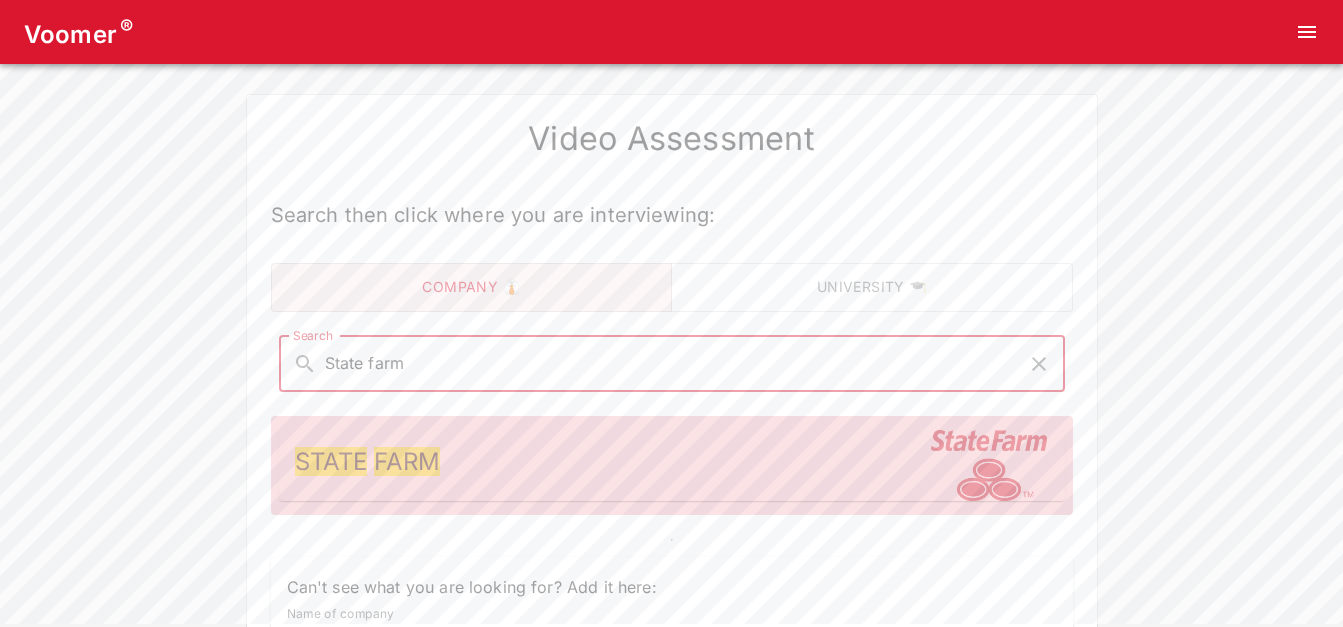 scroll, scrollTop: 0, scrollLeft: 0, axis: both 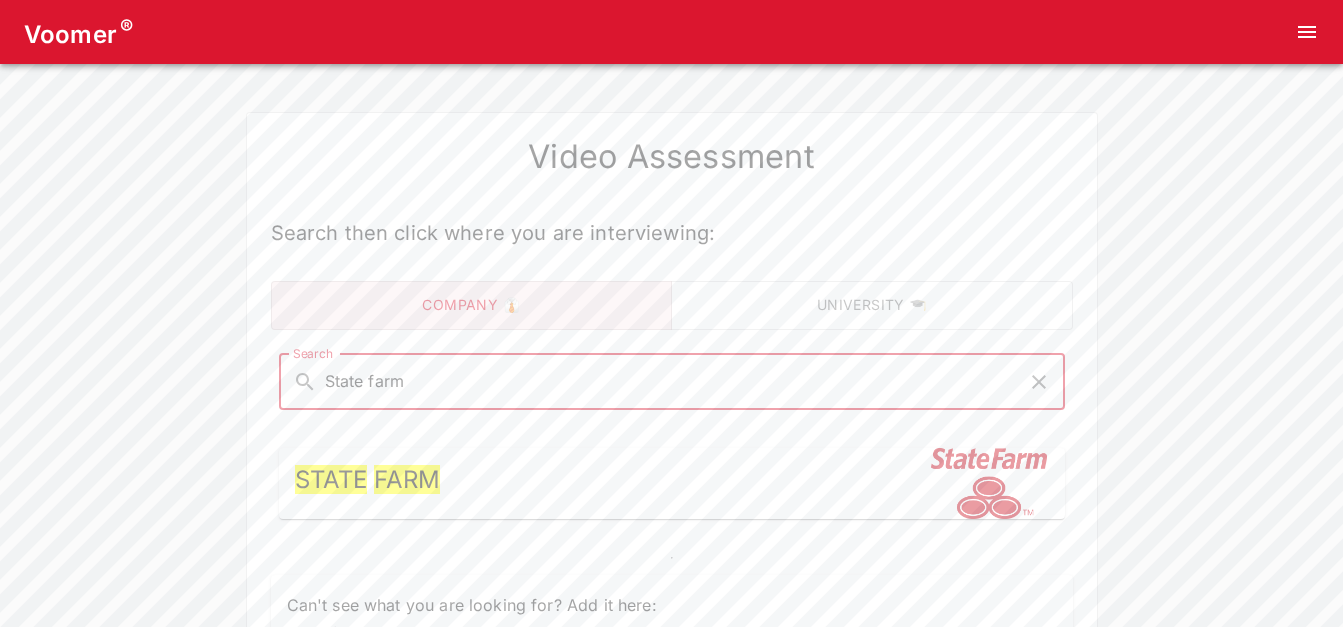 type on "State farm" 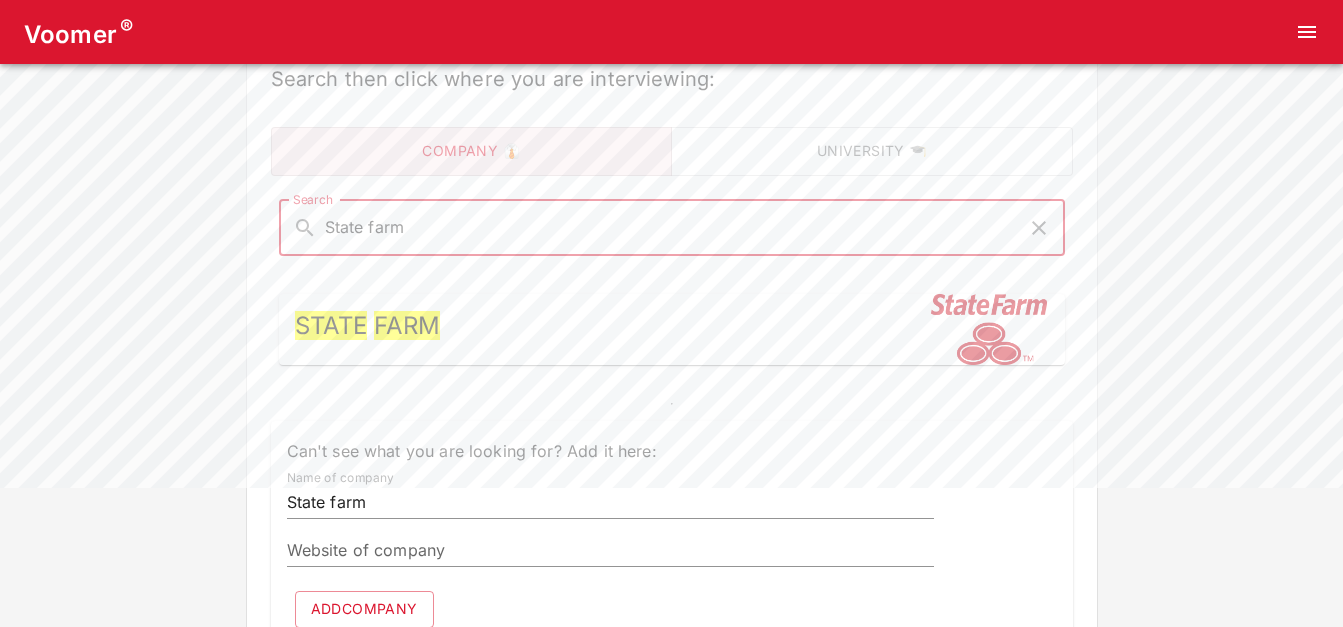 scroll, scrollTop: 300, scrollLeft: 0, axis: vertical 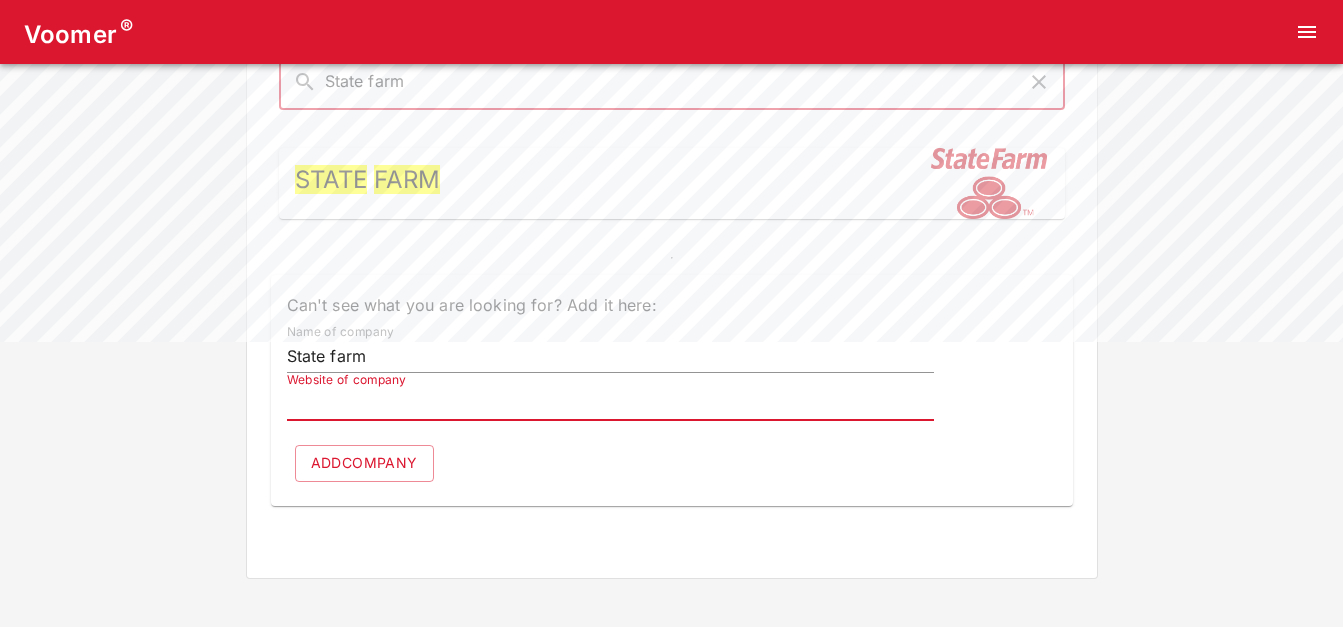 click on "Website of company" at bounding box center (610, 405) 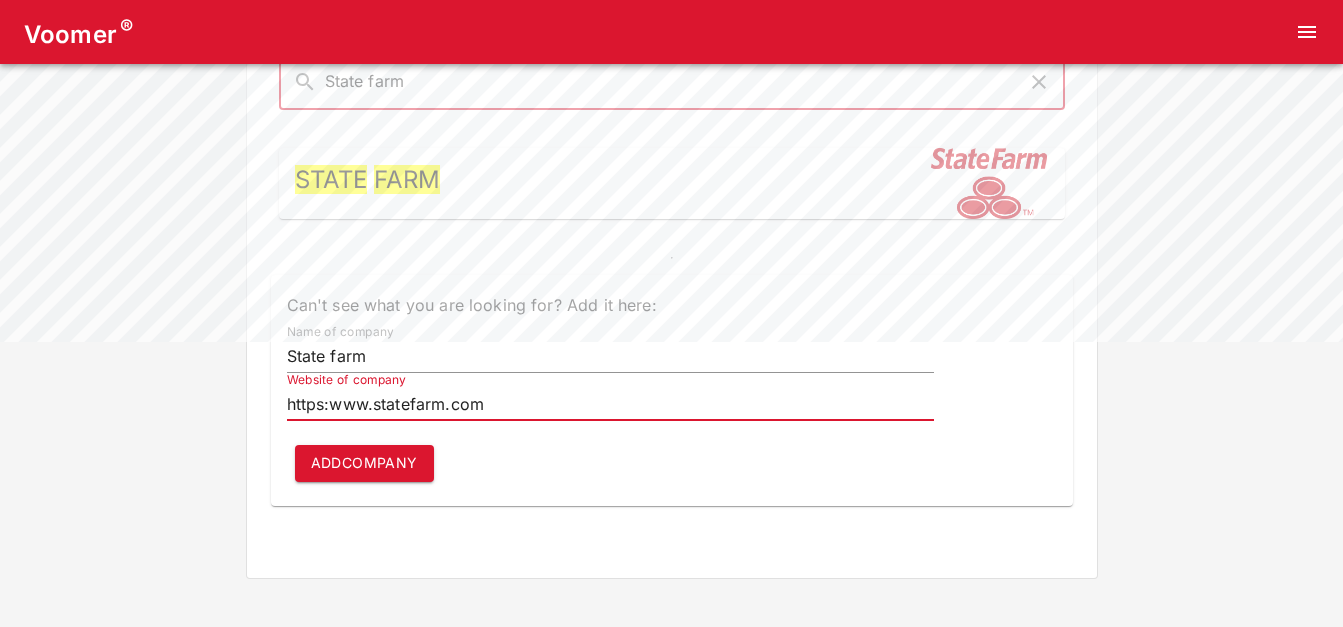 click on "State   Farm" at bounding box center (672, 184) 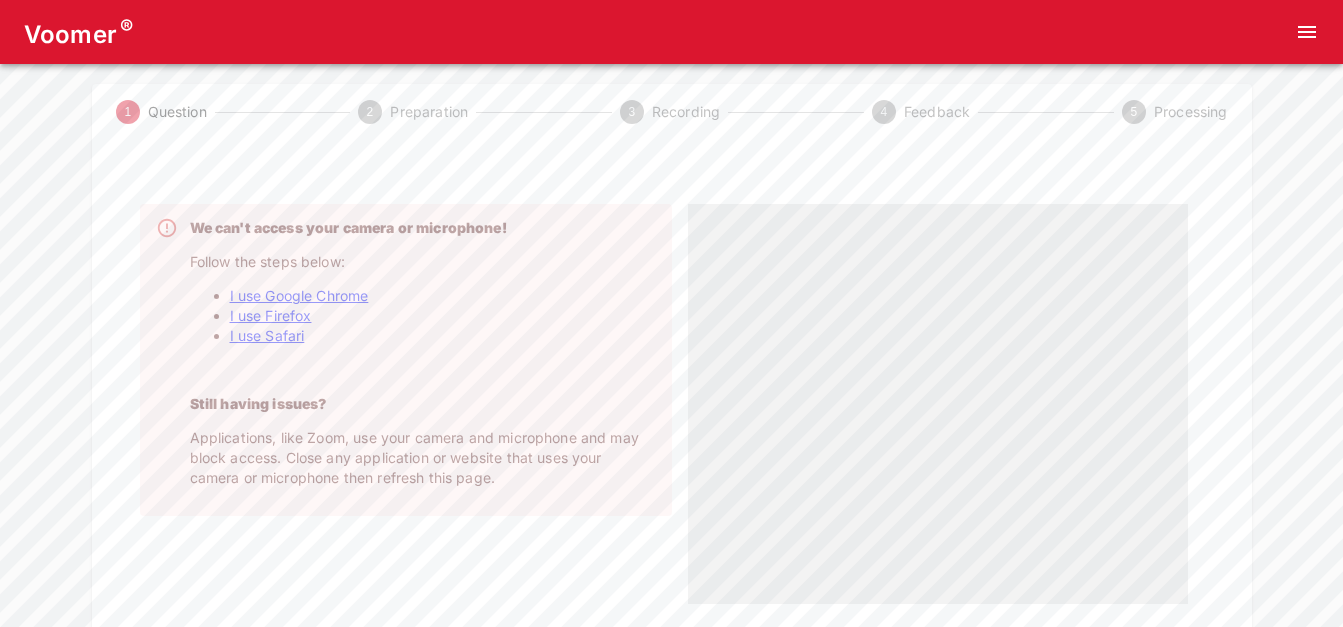 click on "I use Google Chrome" at bounding box center (299, 295) 